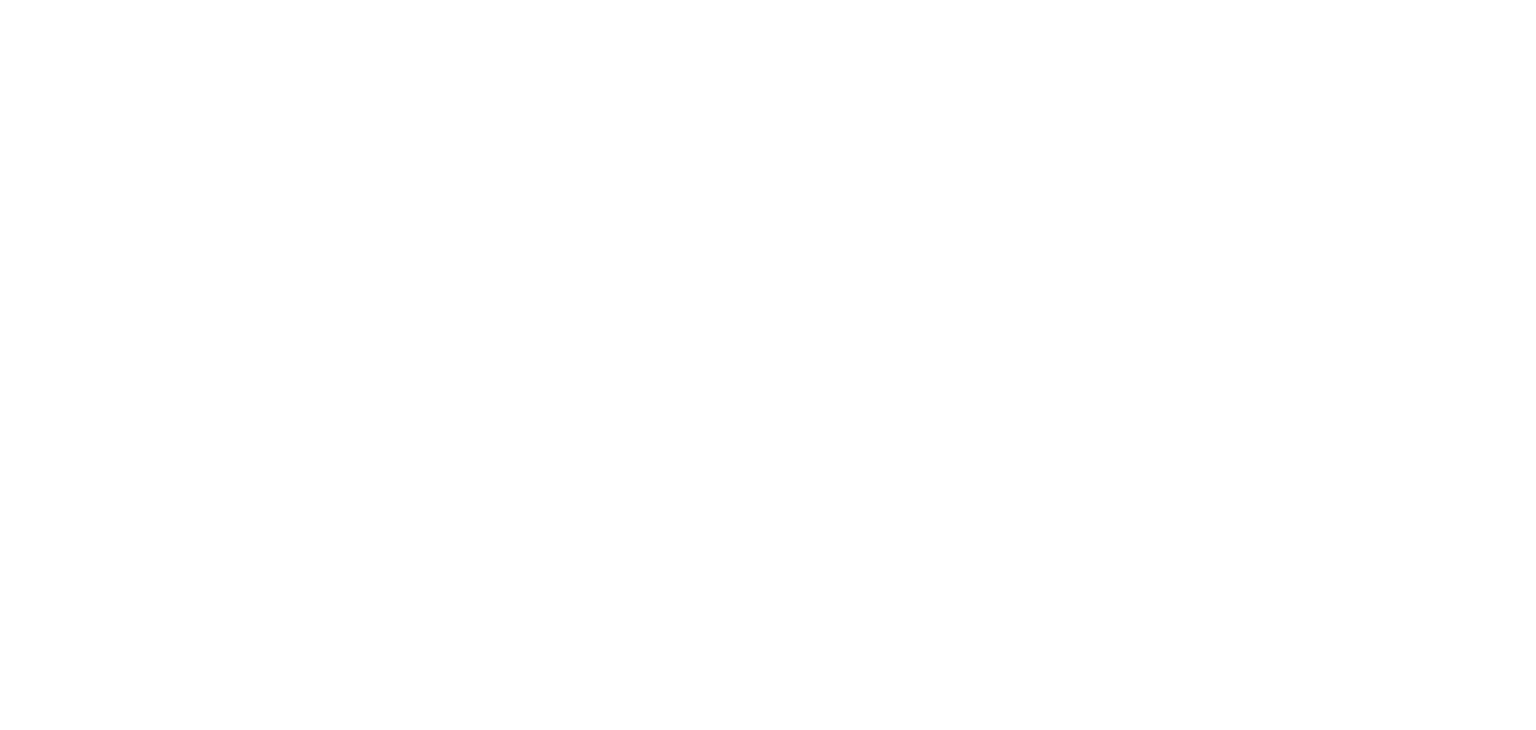scroll, scrollTop: 0, scrollLeft: 0, axis: both 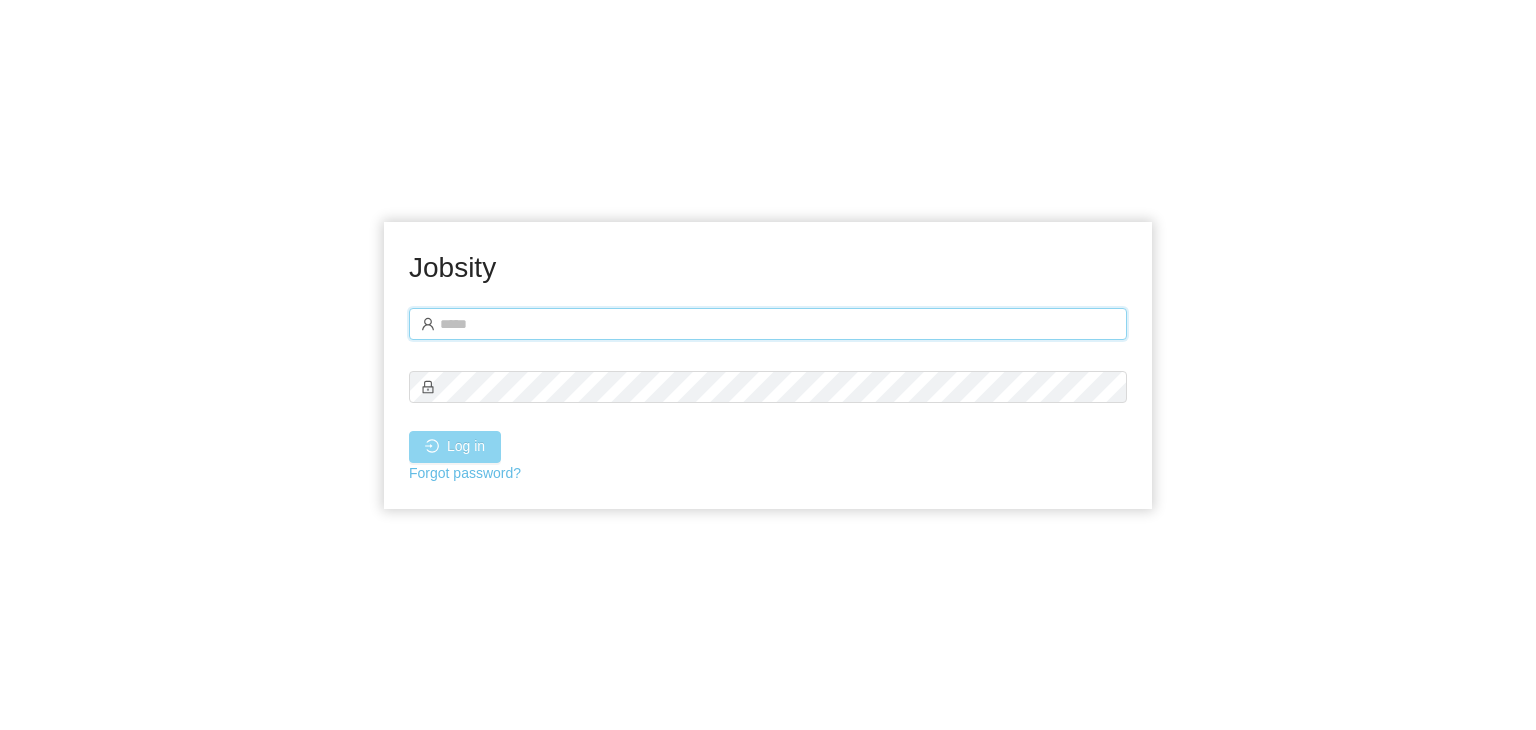 type on "**********" 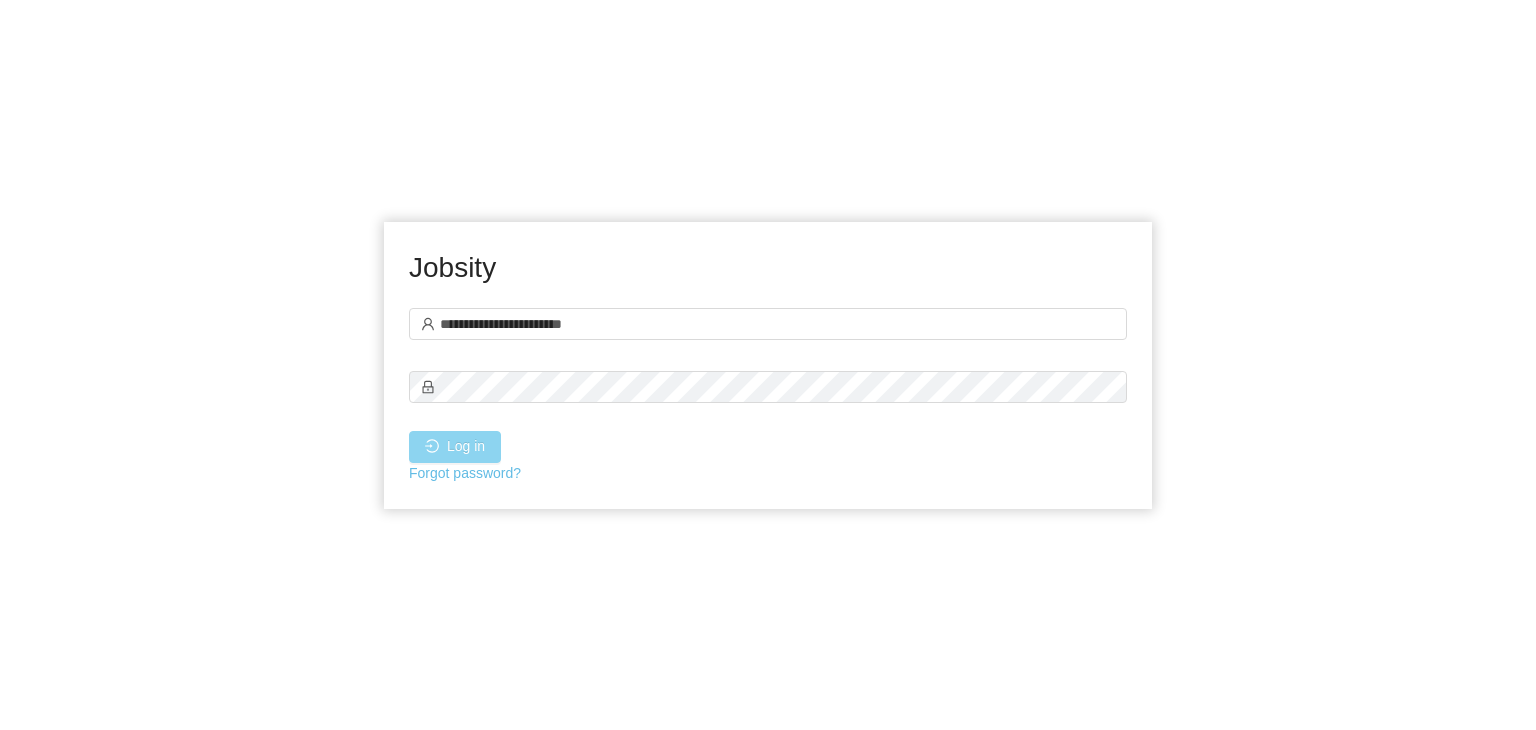 click on "Log in" at bounding box center [455, 447] 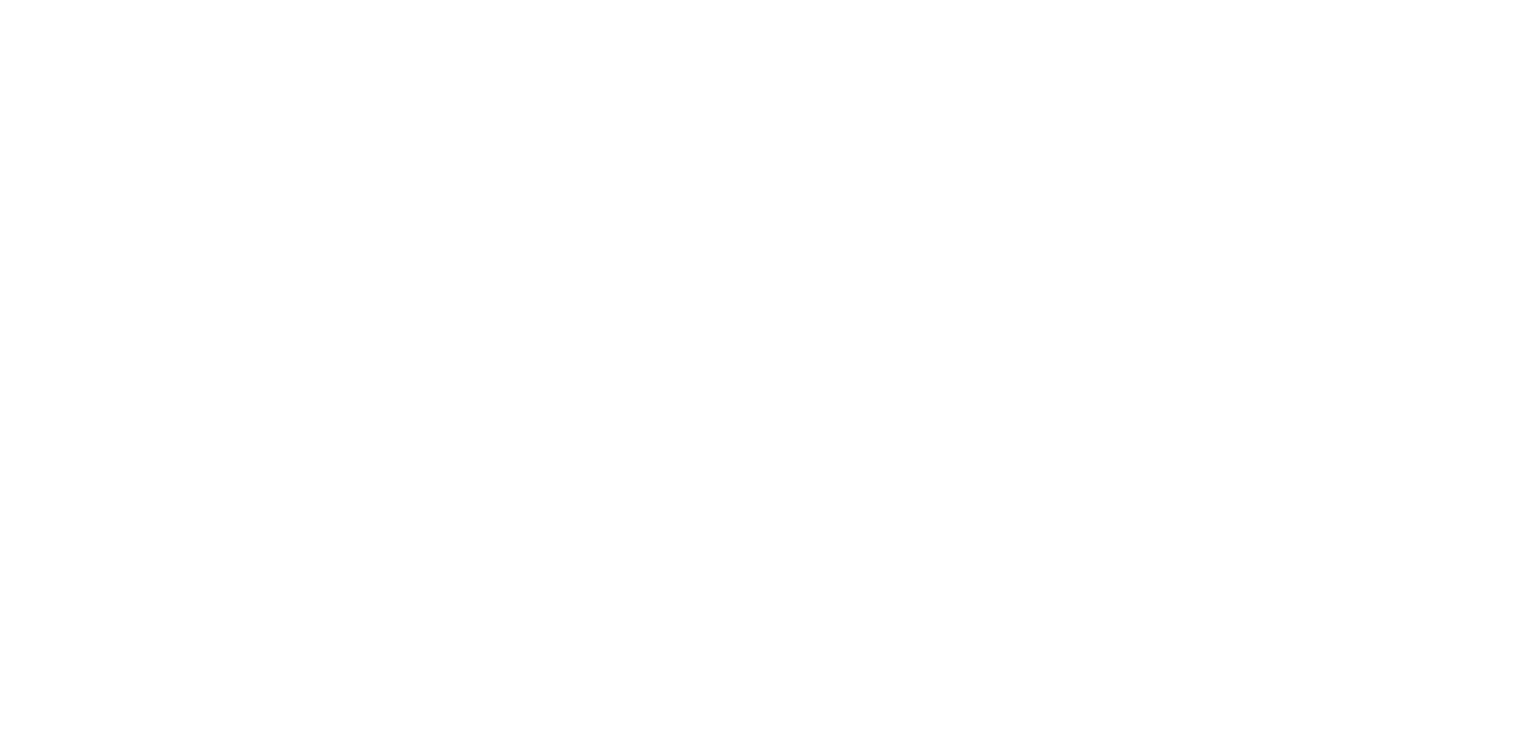 scroll, scrollTop: 0, scrollLeft: 0, axis: both 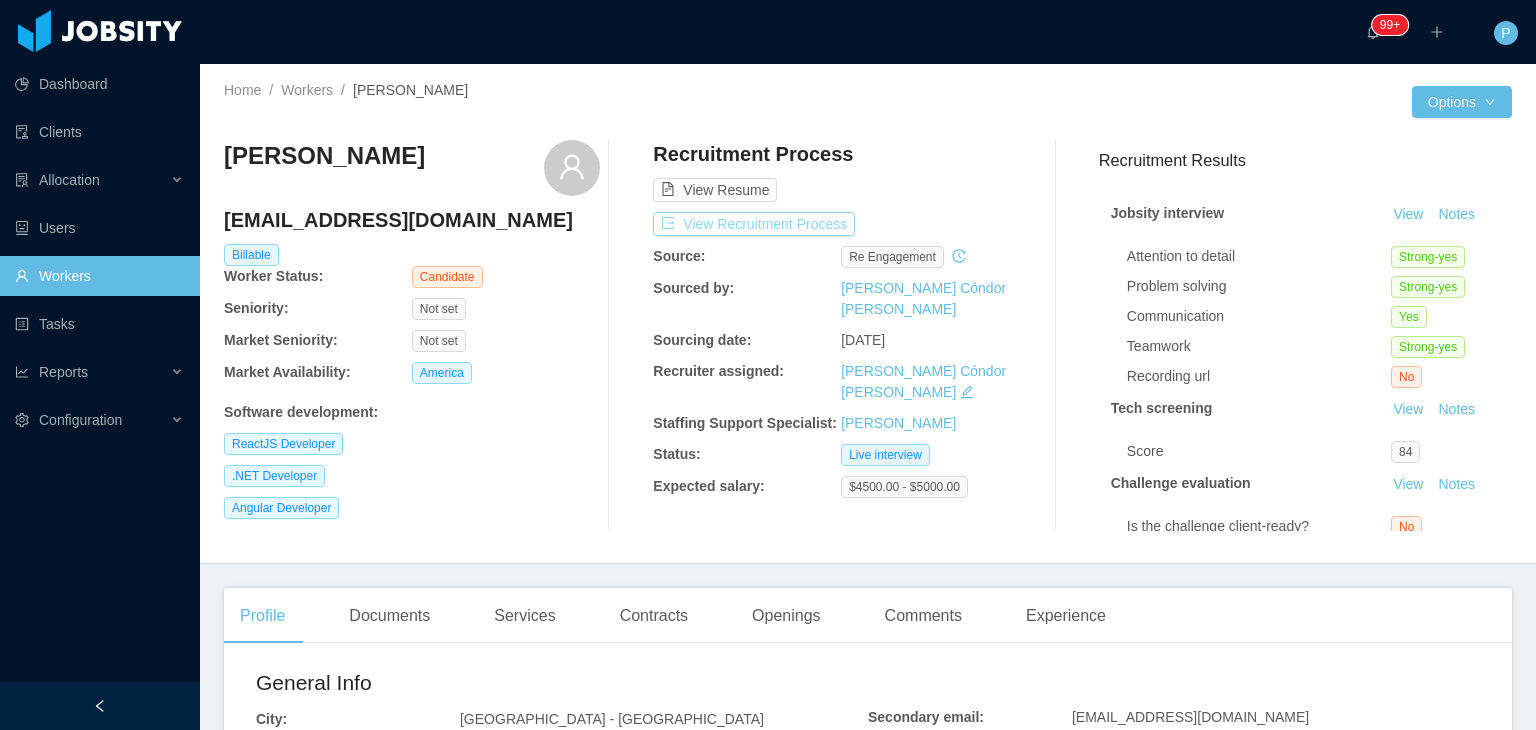click on "View Recruitment Process" at bounding box center [754, 224] 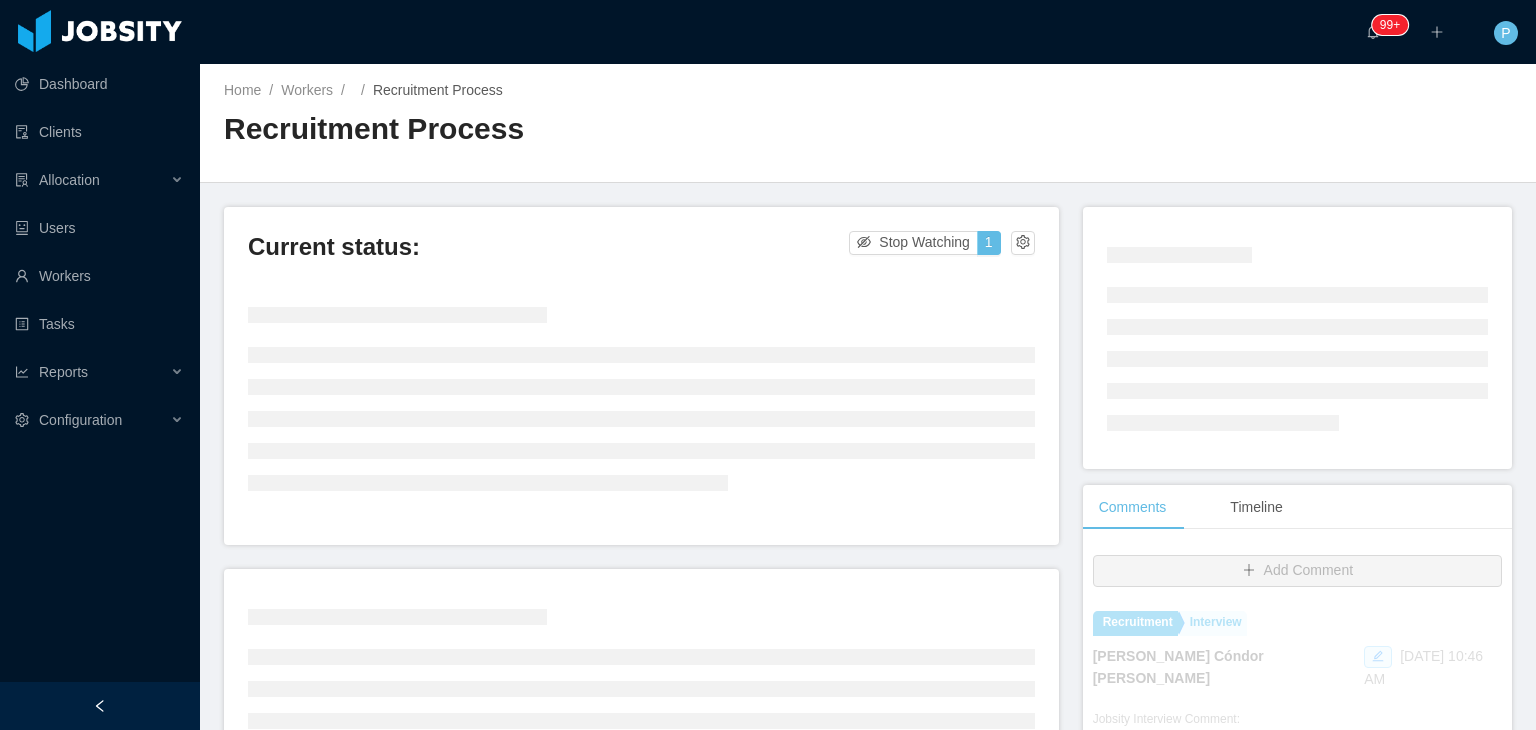 click on "Home / Workers / / Recruitment Process / Recruitment Process" at bounding box center (868, 123) 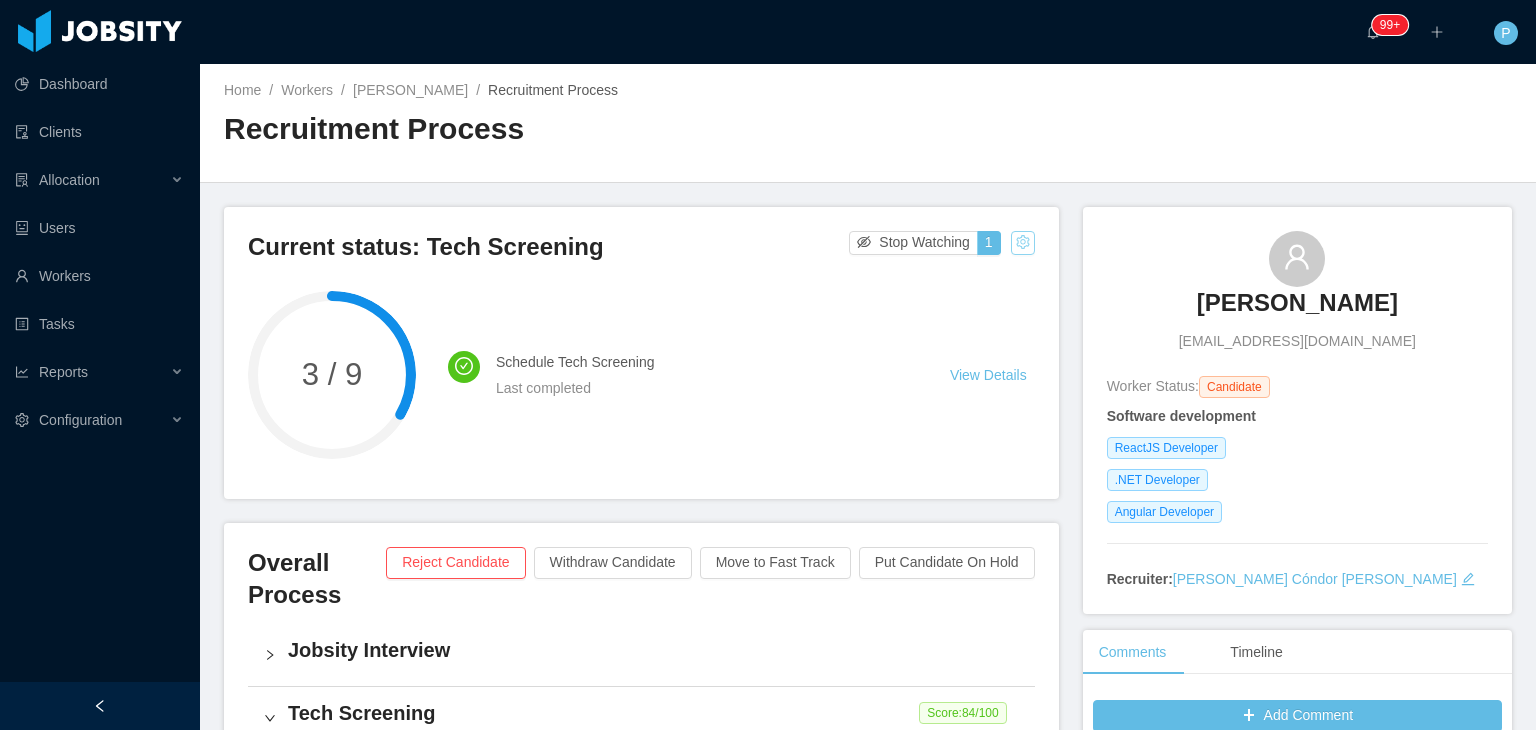click at bounding box center [1023, 243] 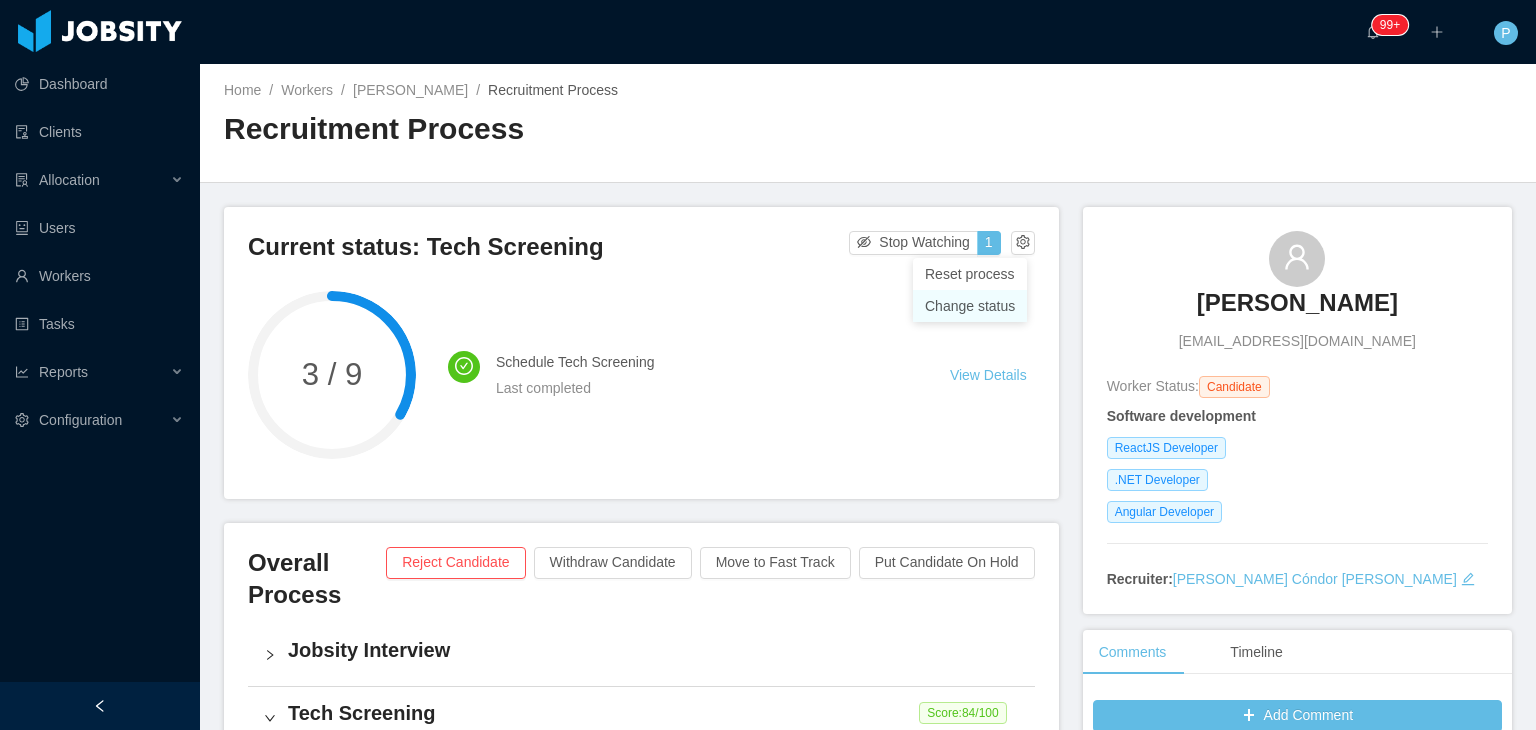 click on "Change status" at bounding box center [970, 306] 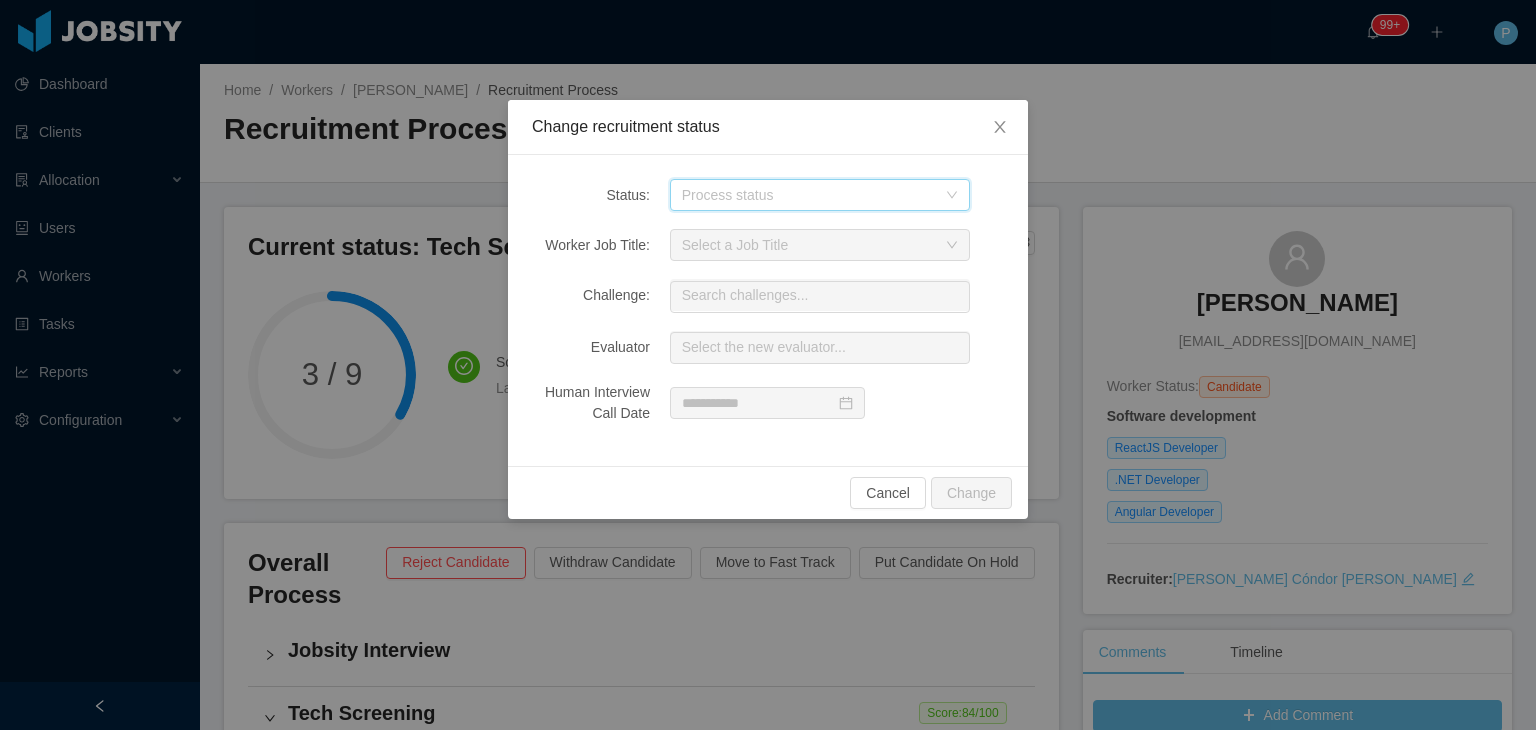 click on "Process status" at bounding box center [813, 195] 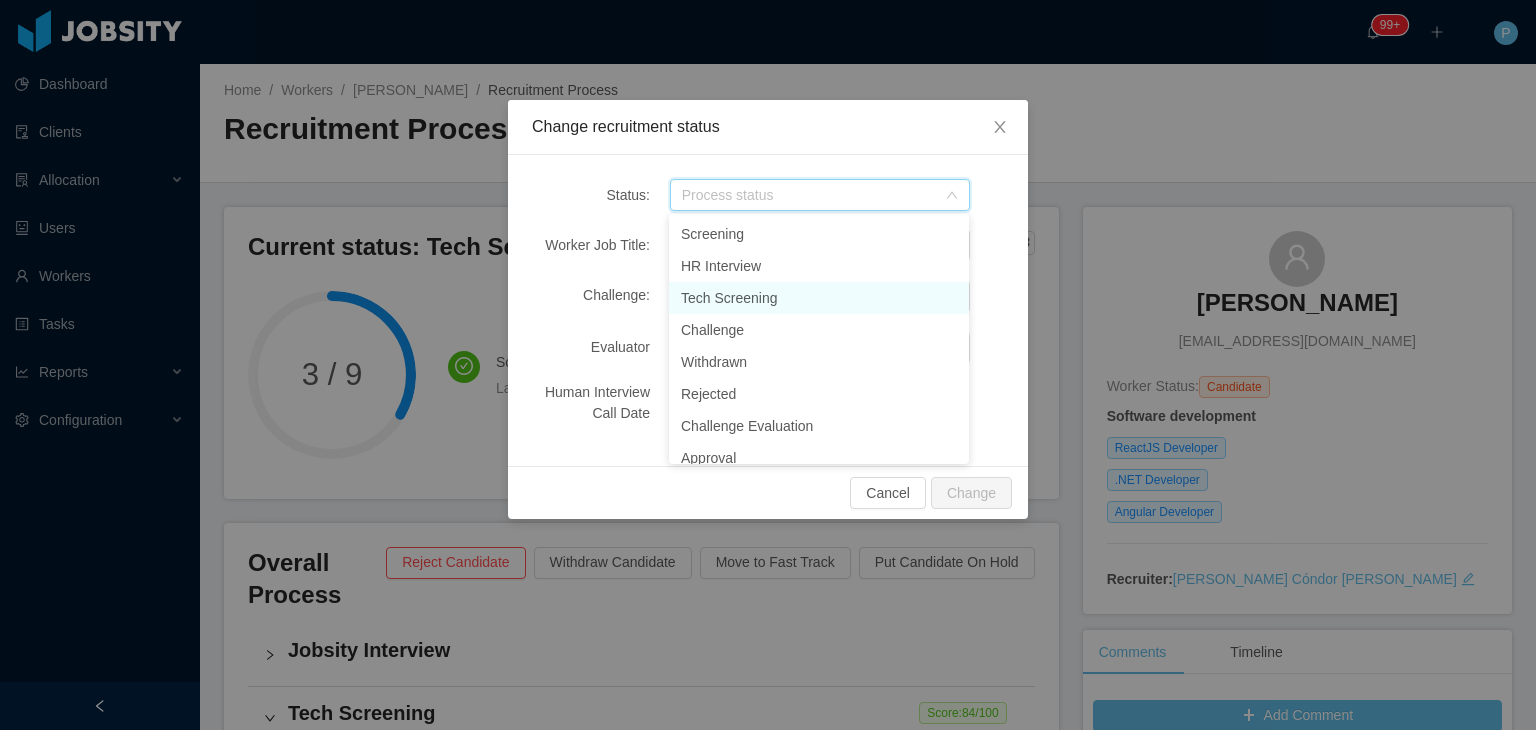 click on "Tech Screening" at bounding box center (819, 298) 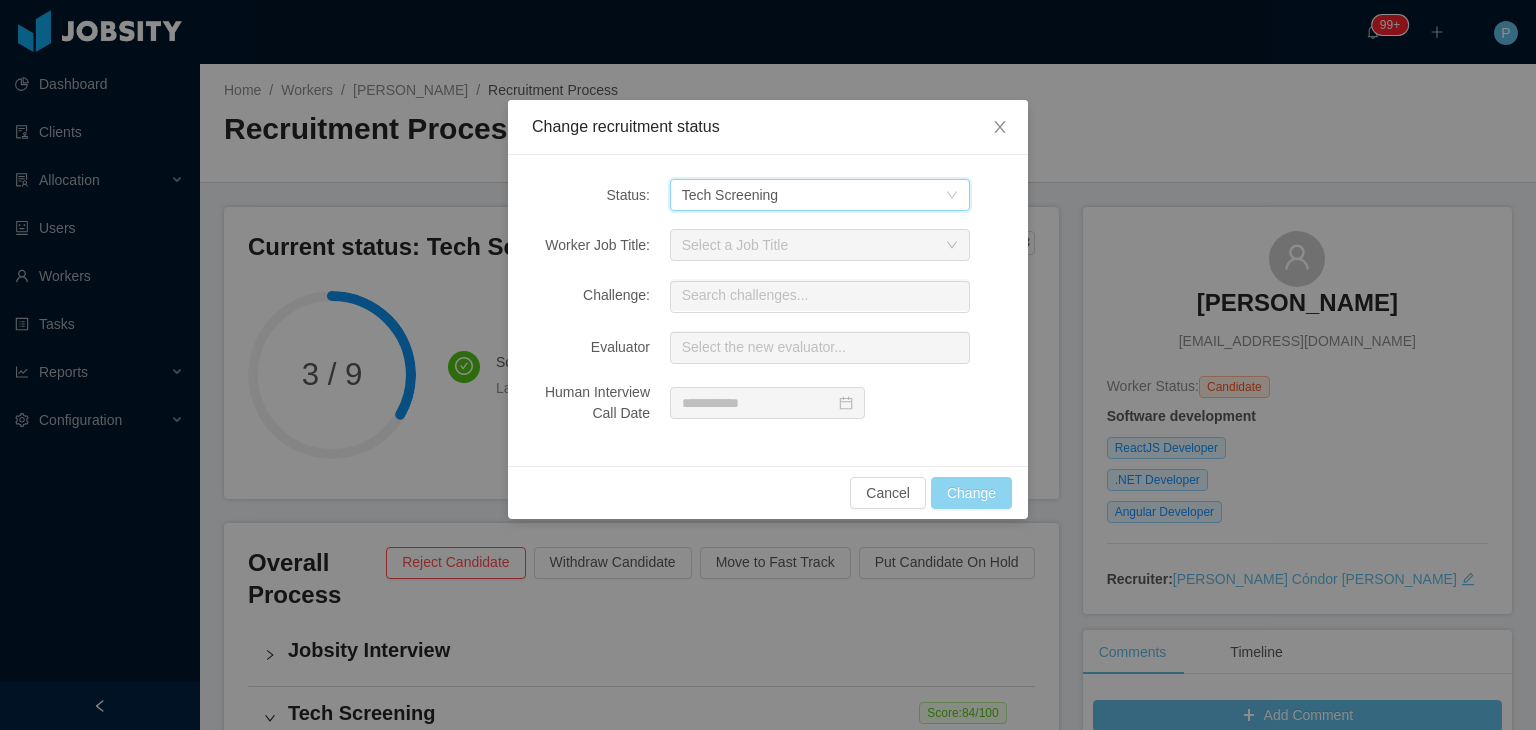 click on "Change" at bounding box center (971, 493) 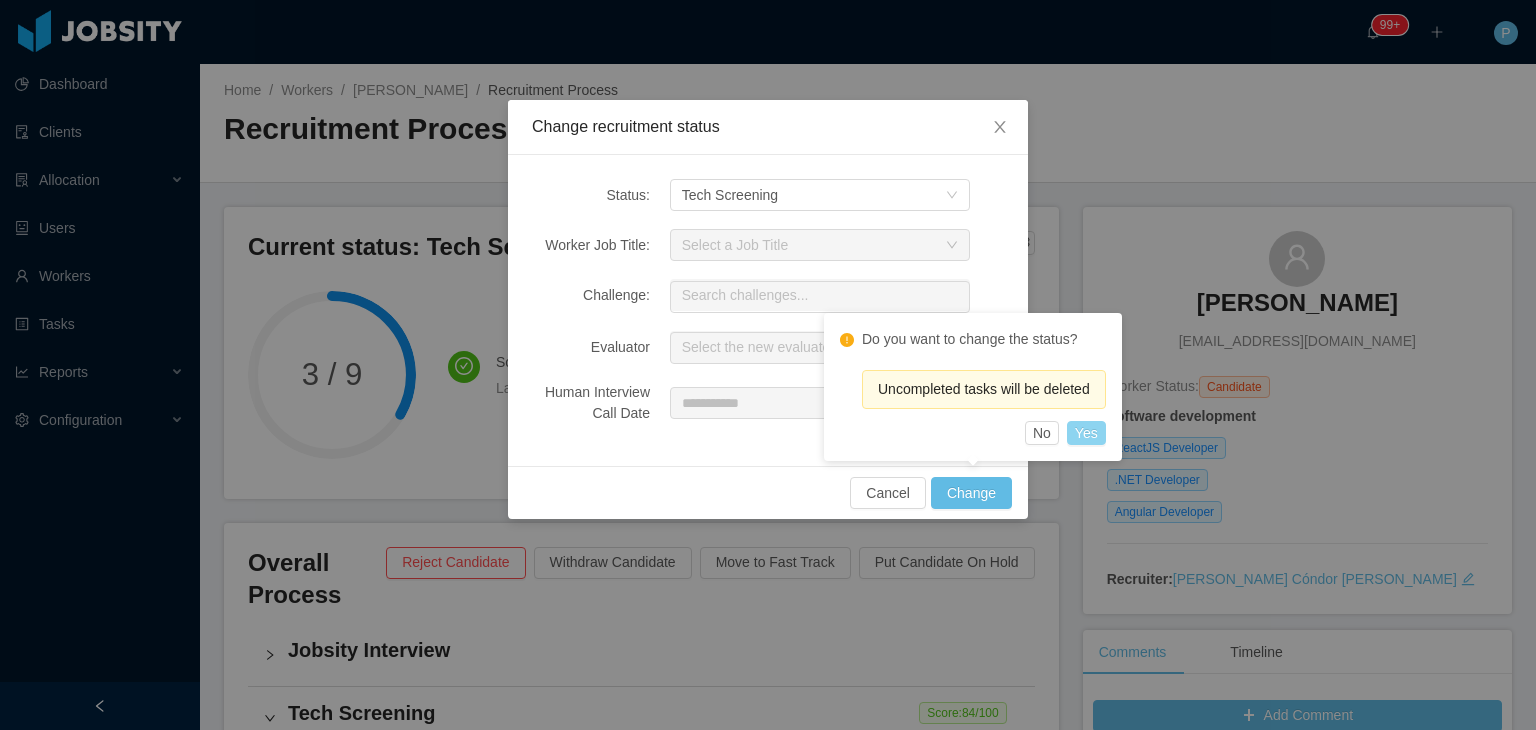click on "Yes" at bounding box center (1086, 433) 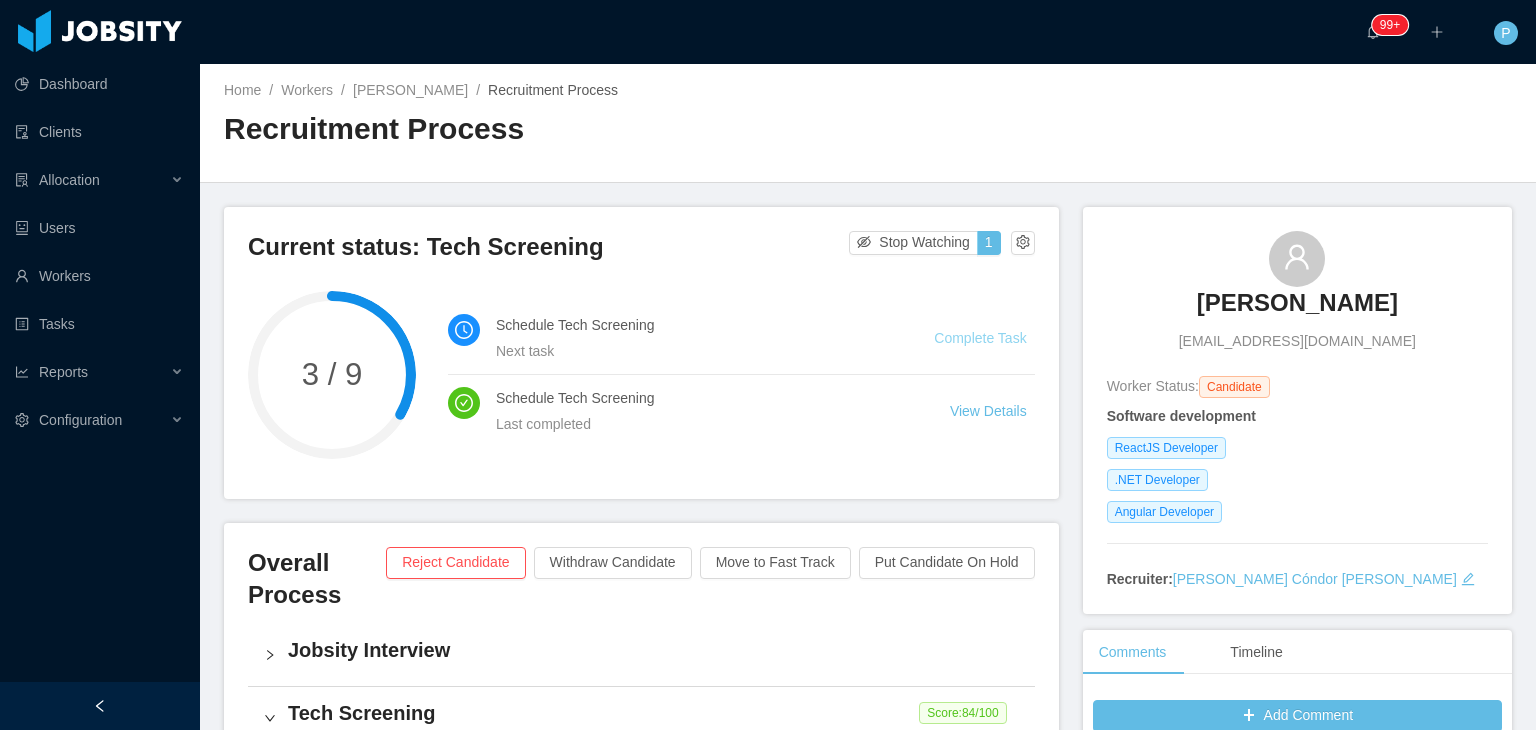 click on "Complete Task" at bounding box center (980, 338) 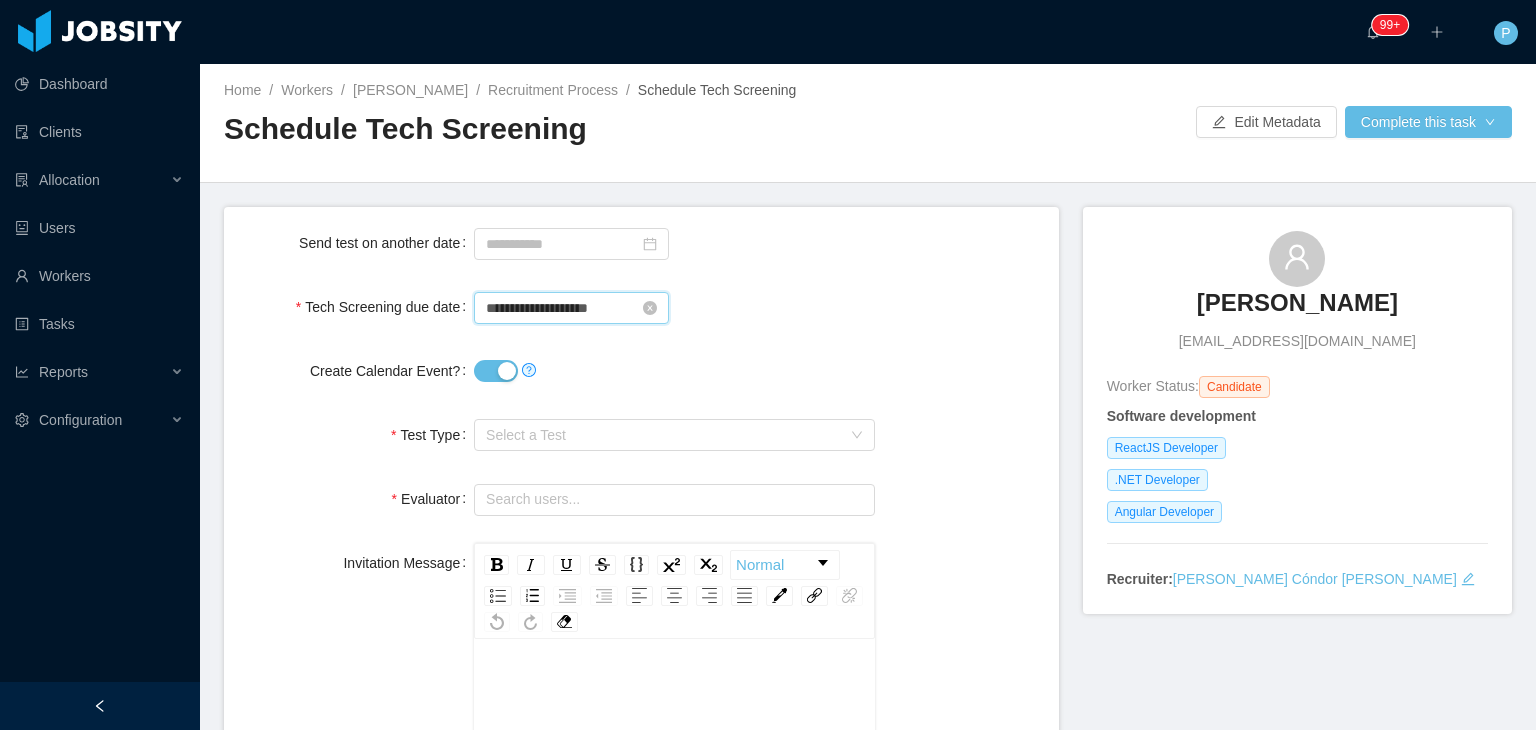 click on "**********" at bounding box center (571, 308) 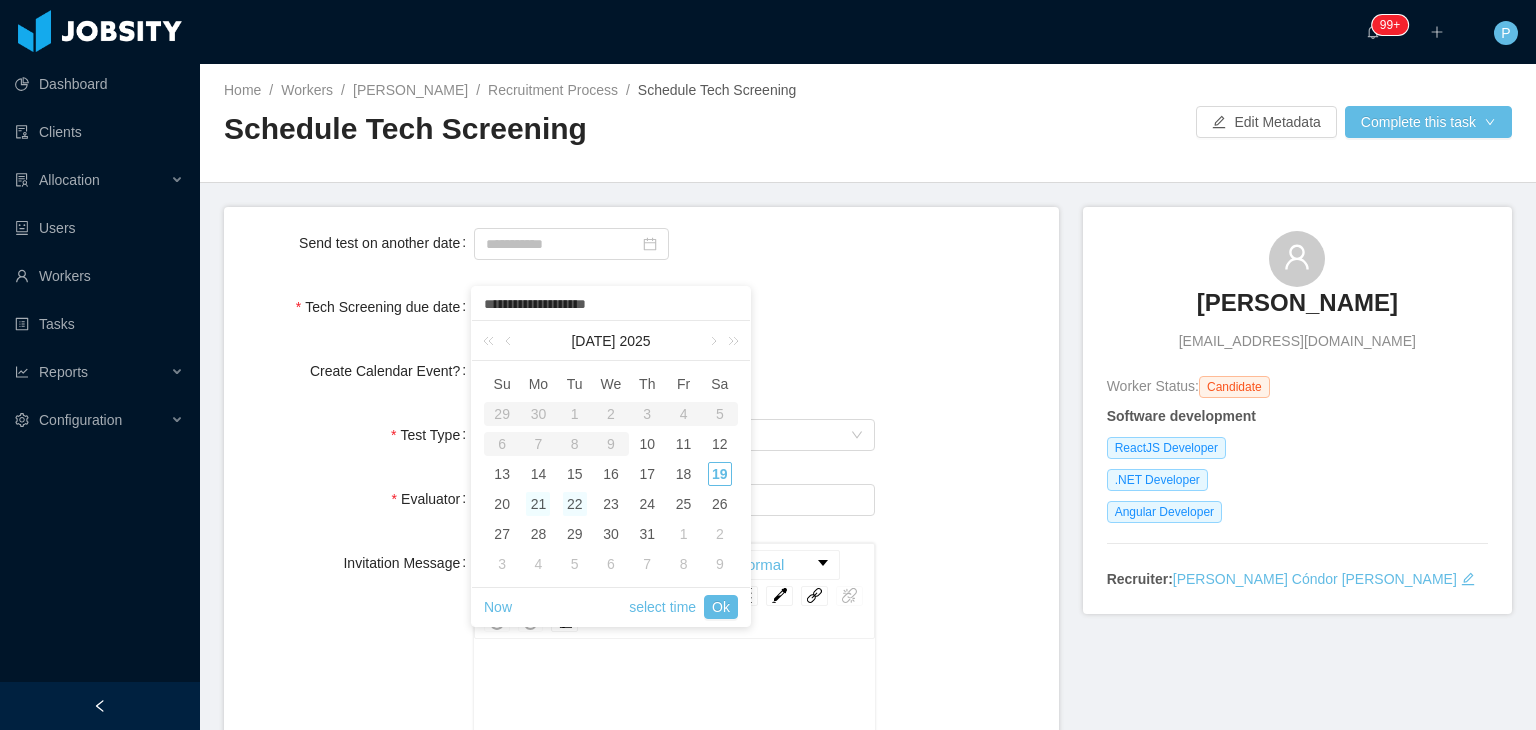 click on "21" at bounding box center [538, 504] 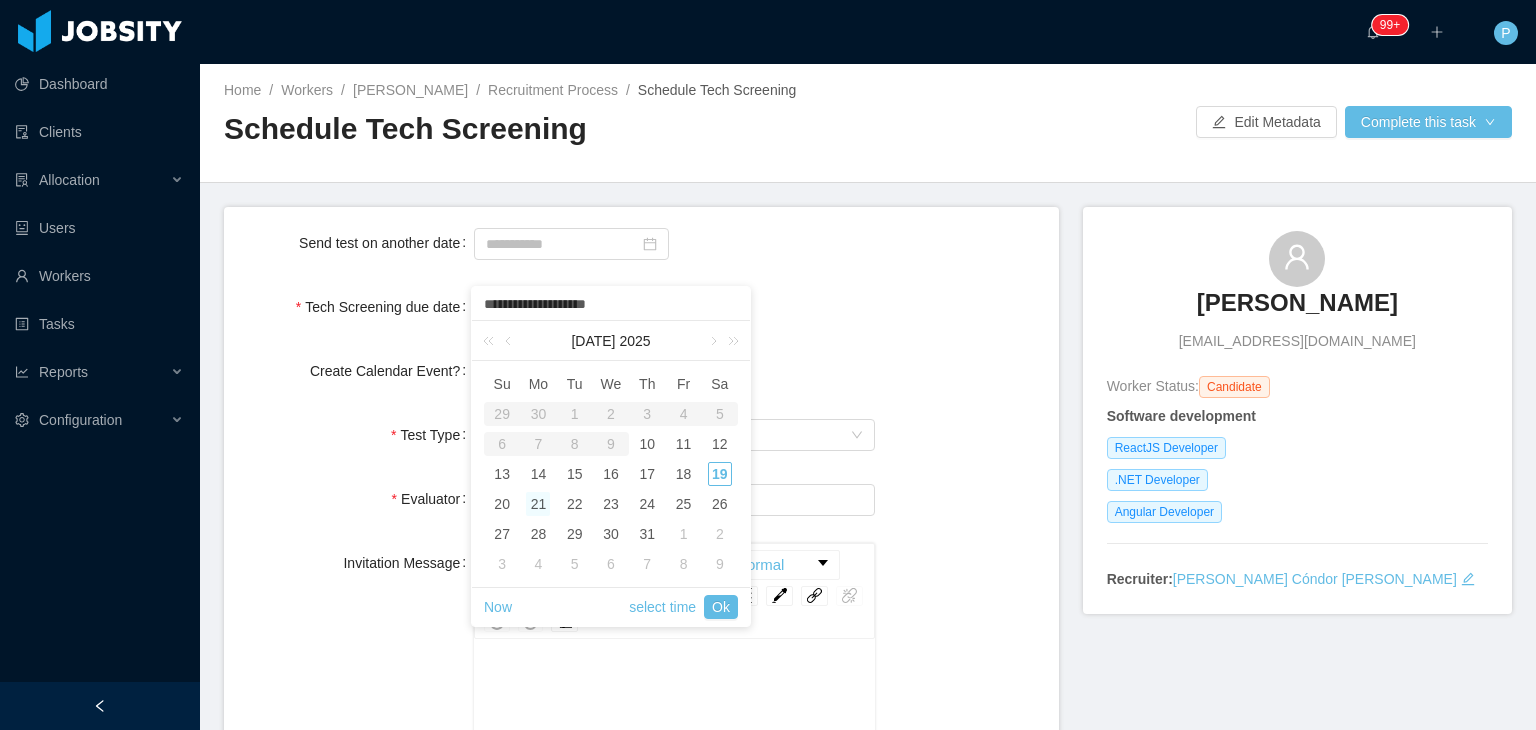 click on "**********" at bounding box center [611, 305] 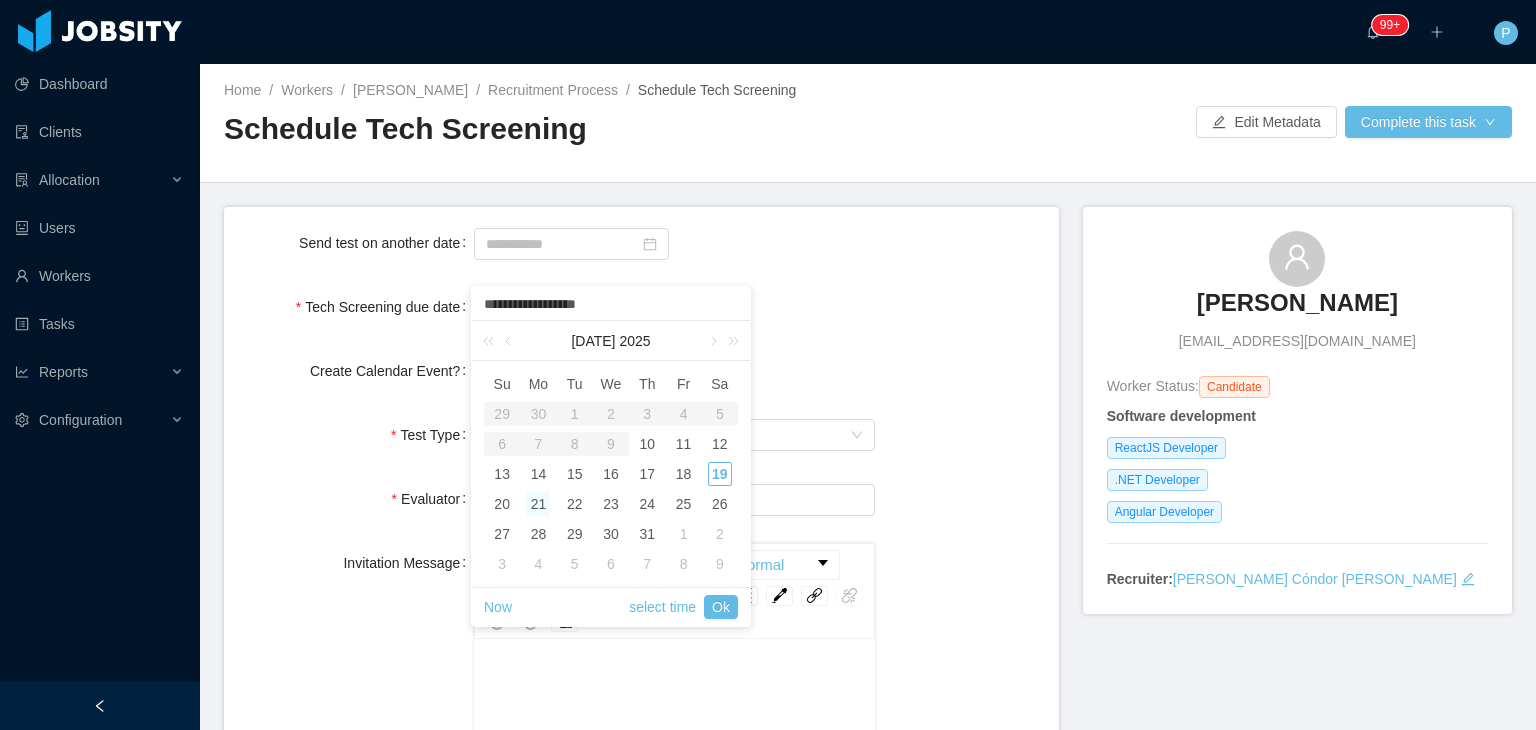 type on "**********" 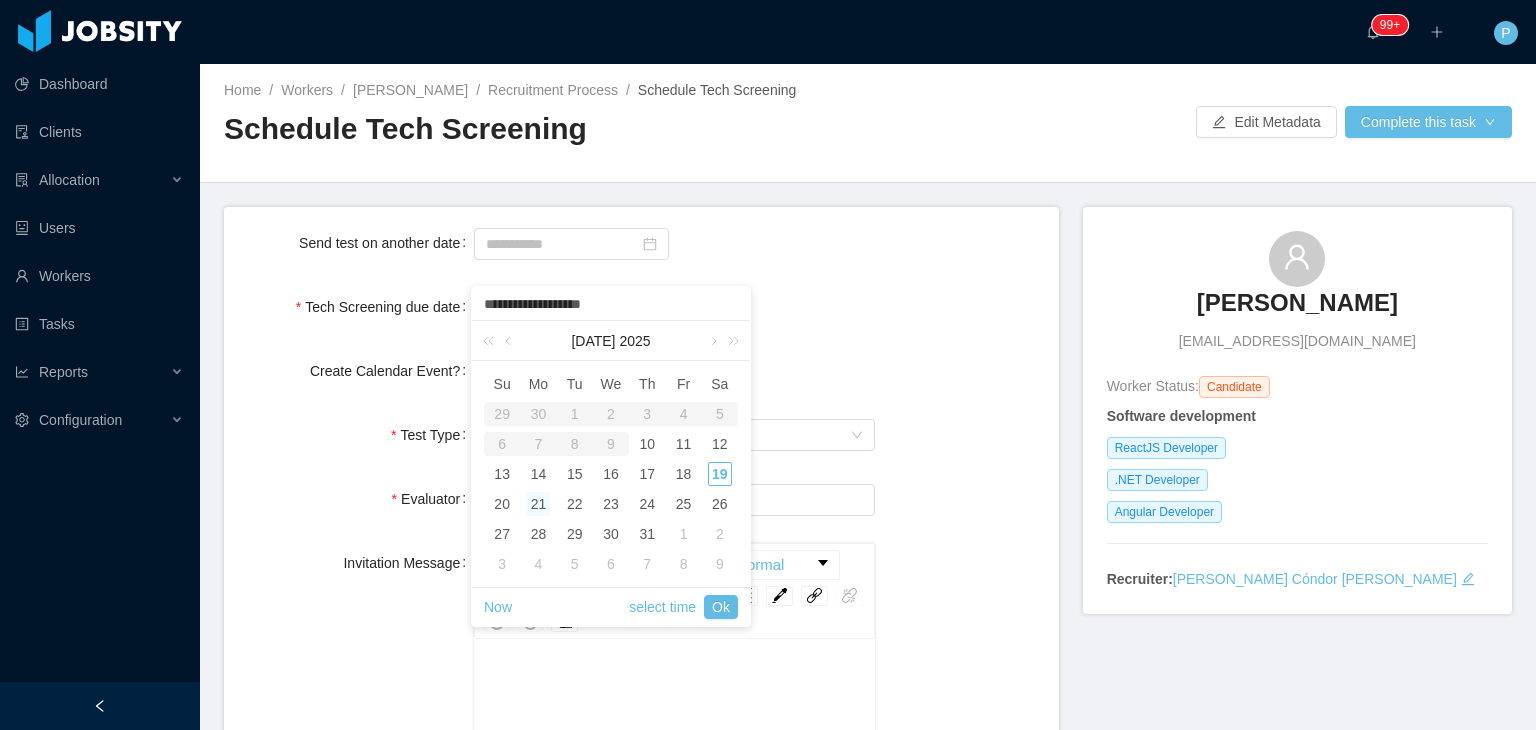 type on "**********" 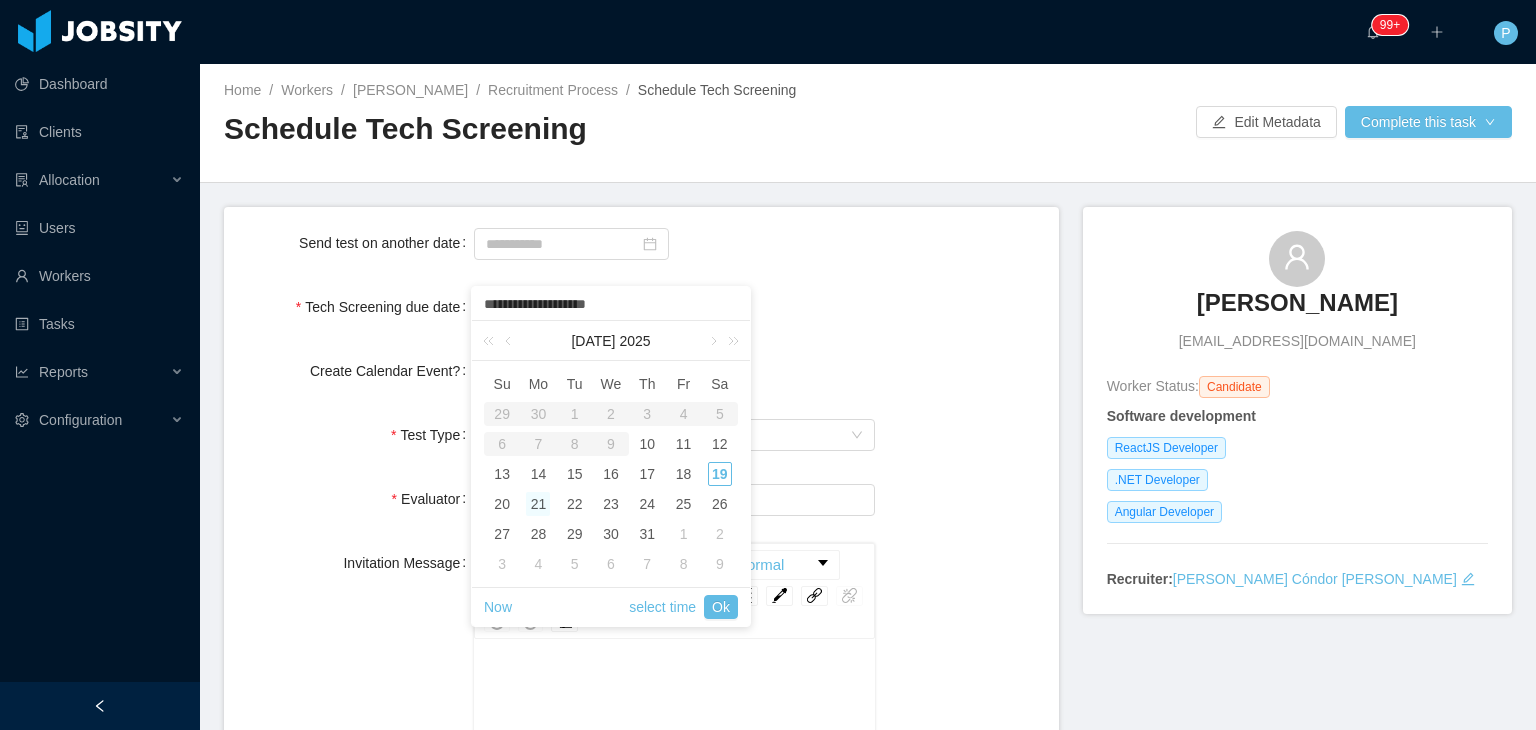 type on "**********" 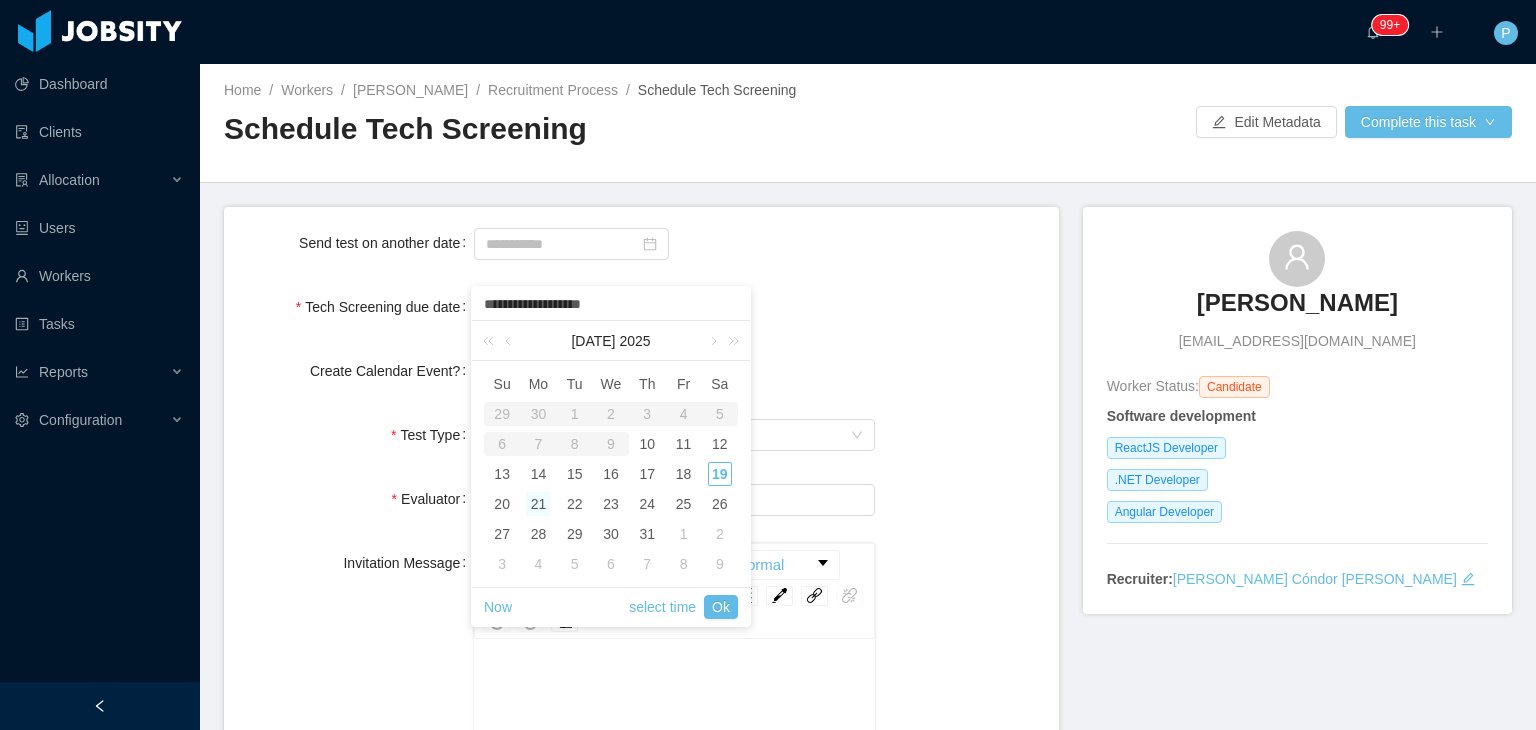 type on "**********" 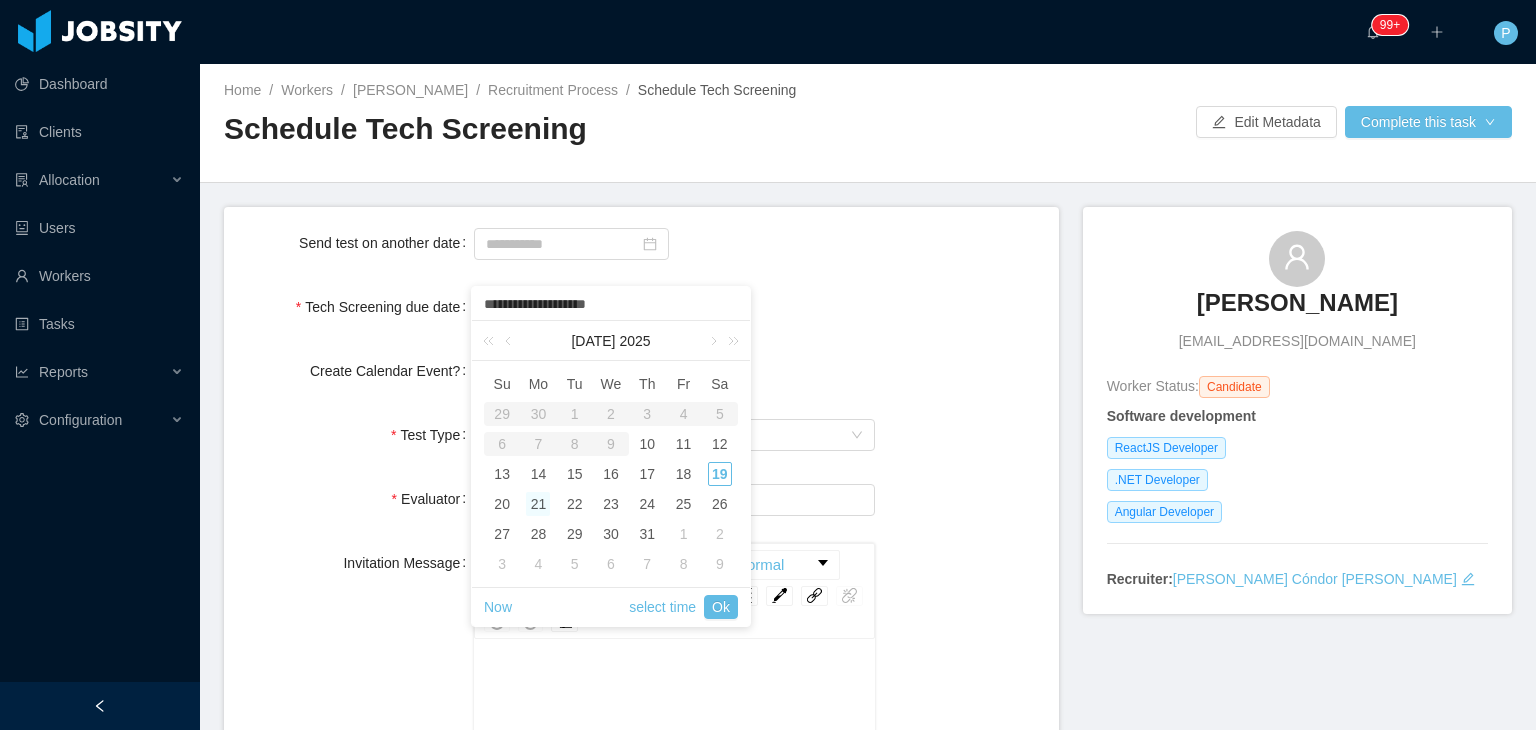 type on "**********" 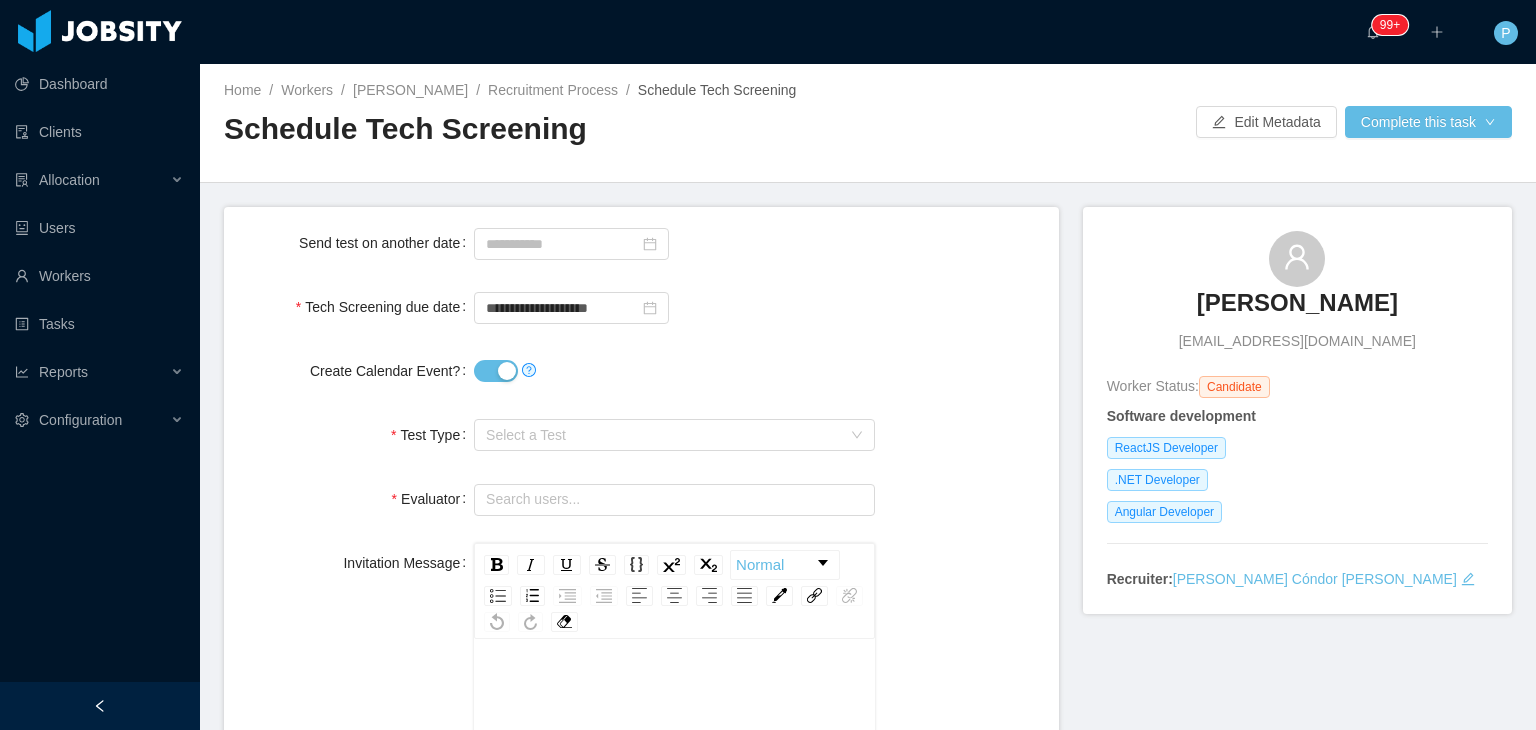 click on "**********" at bounding box center [641, 307] 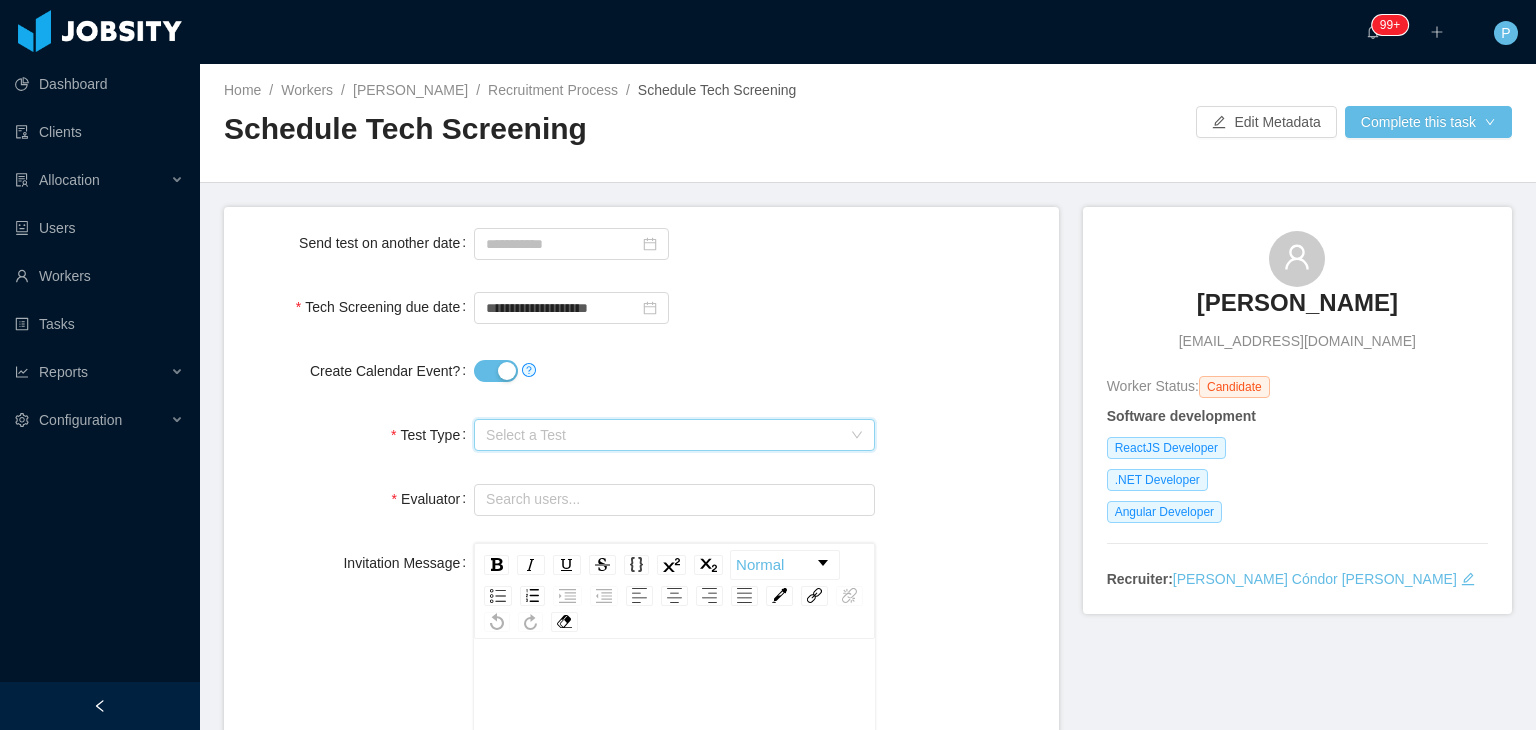 click 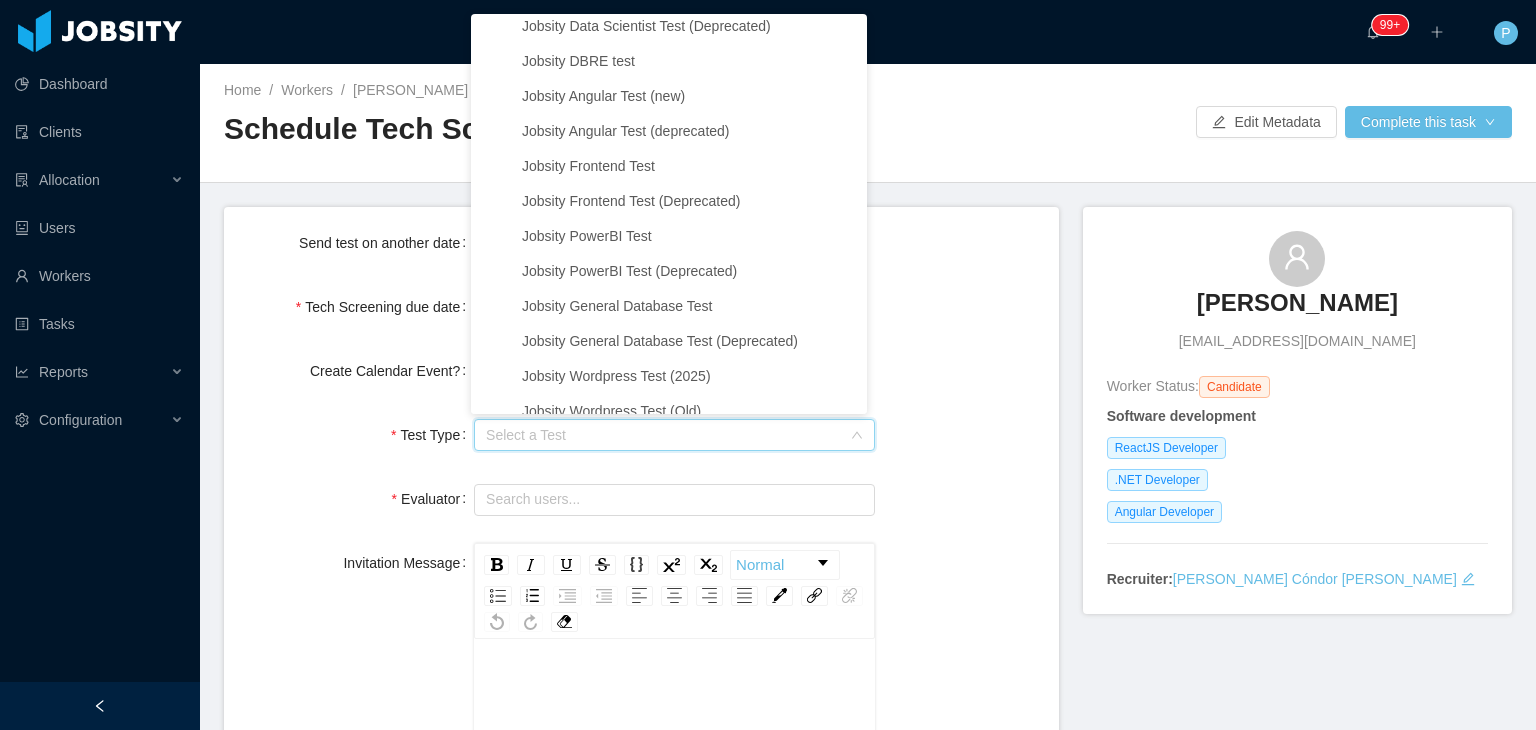 scroll, scrollTop: 2406, scrollLeft: 0, axis: vertical 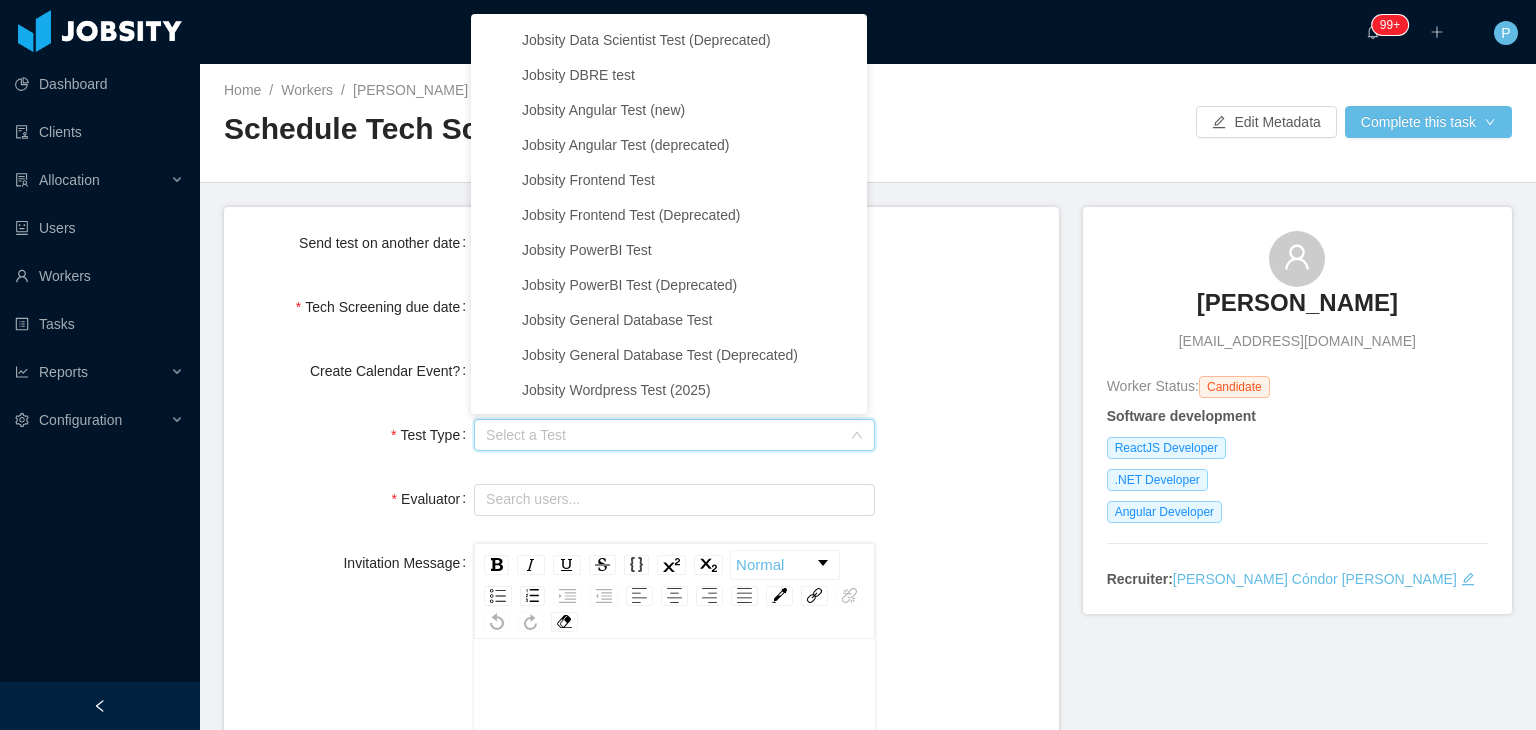 click on "Jobsity DevOps Test (Deprecated) Jobsity Ruby Test (DEPRECATED) Jobsity Backend Test (DEPRECATED) Jobsity Flutter Test Jobsity Salesforce Developer Test (DEPRECATED) Jobsity Python Test Jobsity Xamarin Test Jobsity NodeJS Test Jobsity GO Test Jobsity Android Test  Jobsity Wordpress Test (Deprecated) Jobsity Embedded Systems Engineer Test Jobsity Big Data Test Jobsity Tech Screening (Deprecated) Jobsity Oracle Engineer (Databases) Critical Thinking (not for use) Jobsity DevOps Test Jobsity React Test (NexGen) Jobsity Network Engineer Test Jobsity Data Engineering Test (Draft) Sales Test Jobsity (do not use) Jobsity - Account Manager Jobsity - Executive Assistant (deprecated) (DEPRECATED) Jobsity React Test Jobsity DBA Test Custom test Jobsity Java Test (New) Jobsity Java Test (Outdated) (DEPRECATED) Jobsity C# Test Jobsity Linux Admin Test TA English test Jobsity QA Test (Deprecated) Jobsity TPM Test (OLD) Jobsity TPM Test (DEPRECATED) Node JS Test Jobsity PHP Test (Deprecated) Custom test Jobsity Big Data ||" at bounding box center (669, -800) 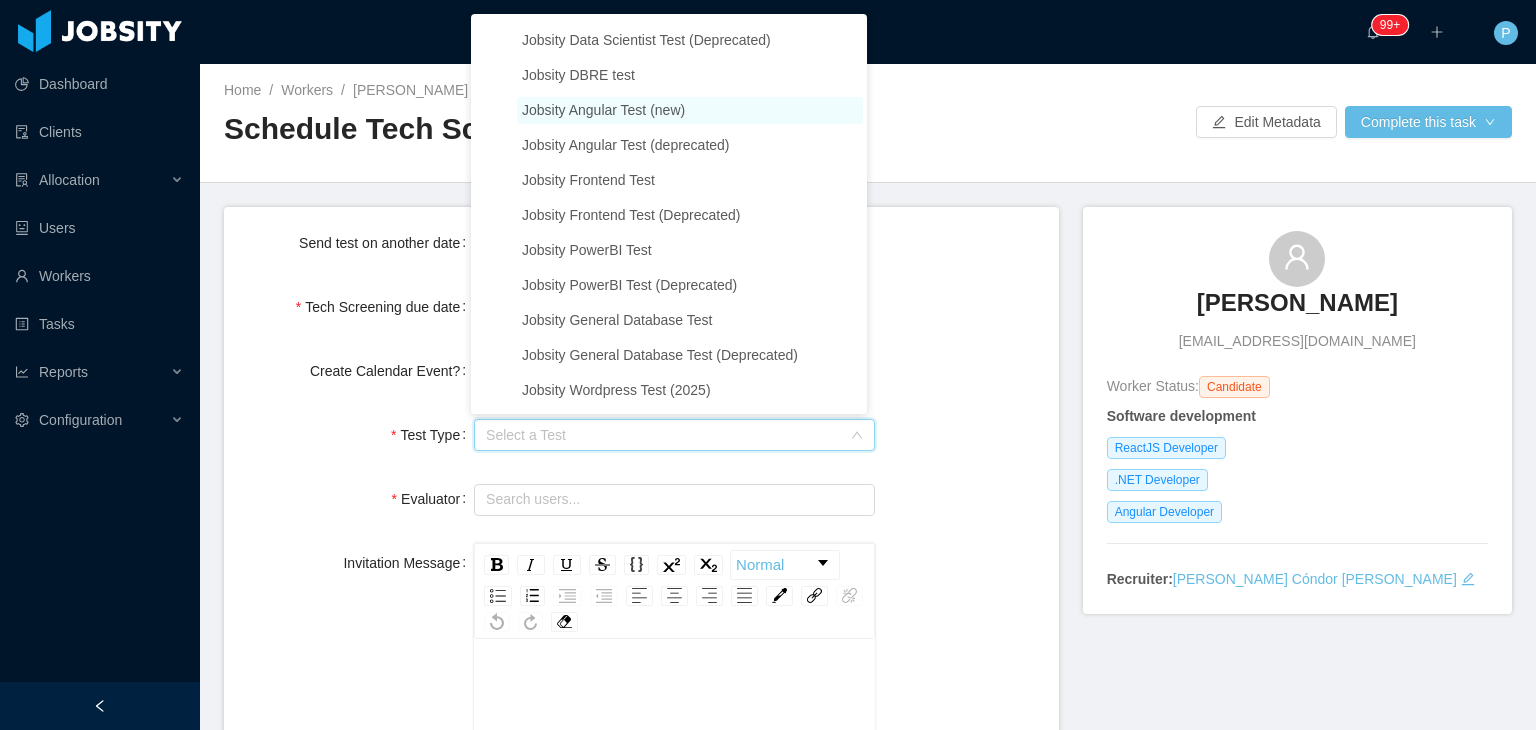click on "Jobsity Angular Test (new)" at bounding box center [603, 110] 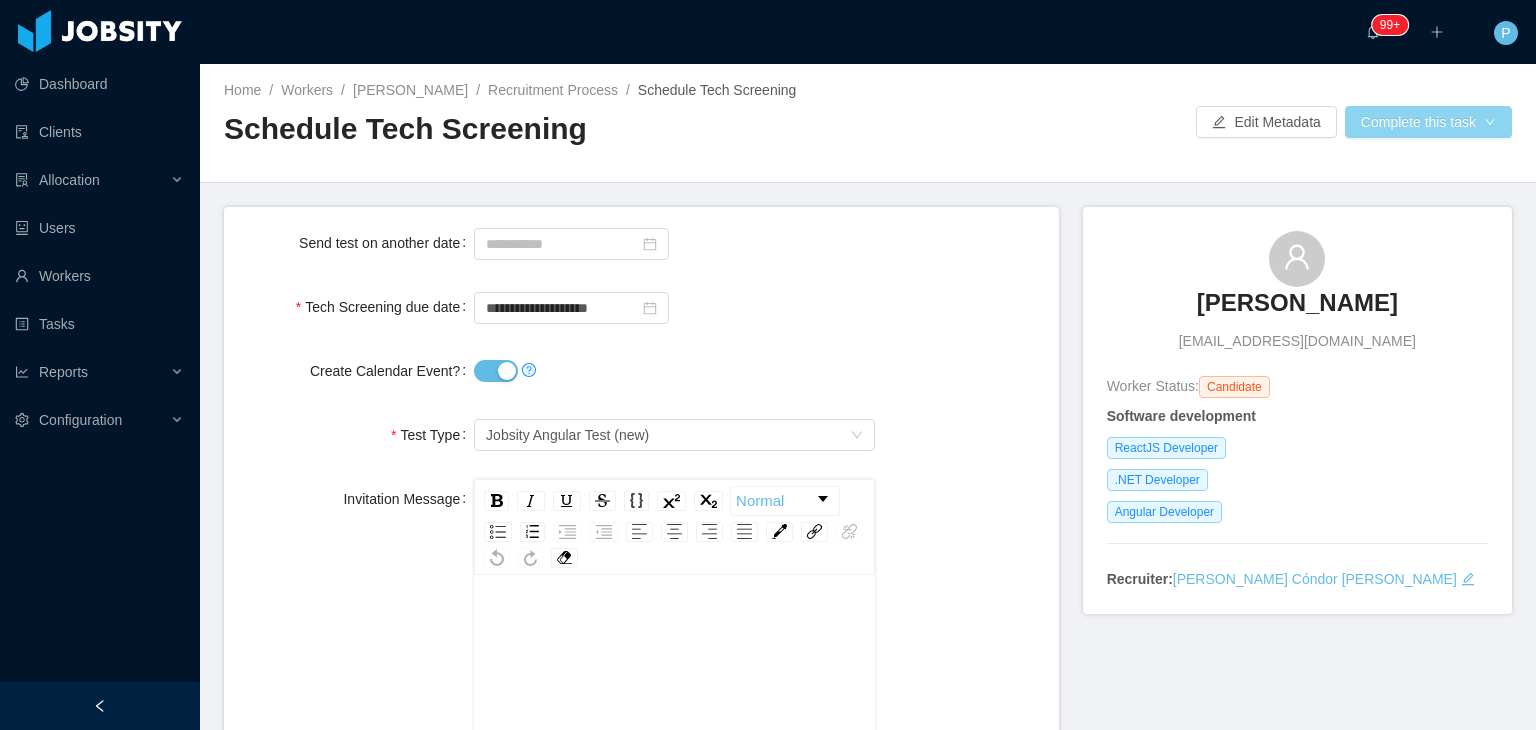 click on "Complete this task" at bounding box center [1428, 122] 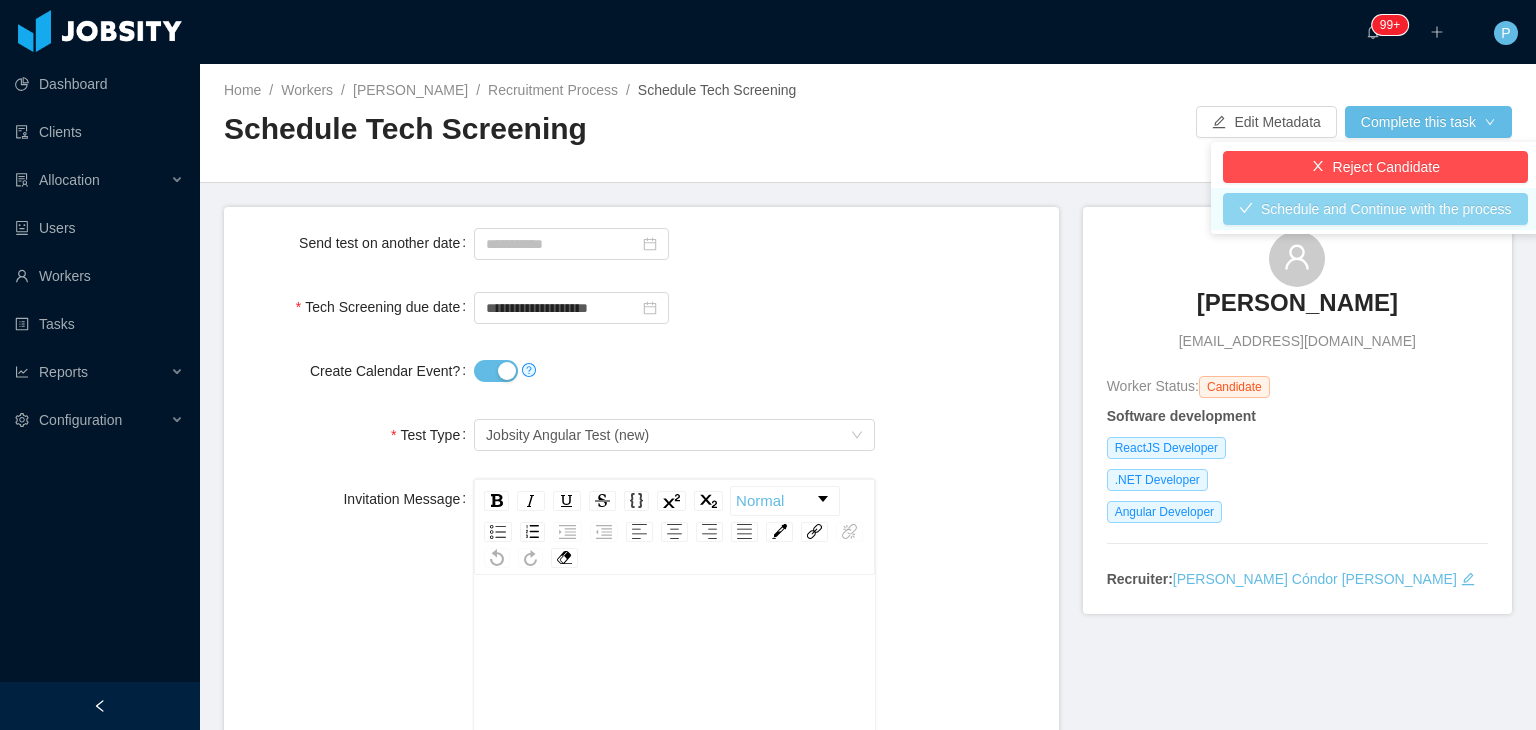 click on "Schedule and Continue with the process" at bounding box center (1375, 209) 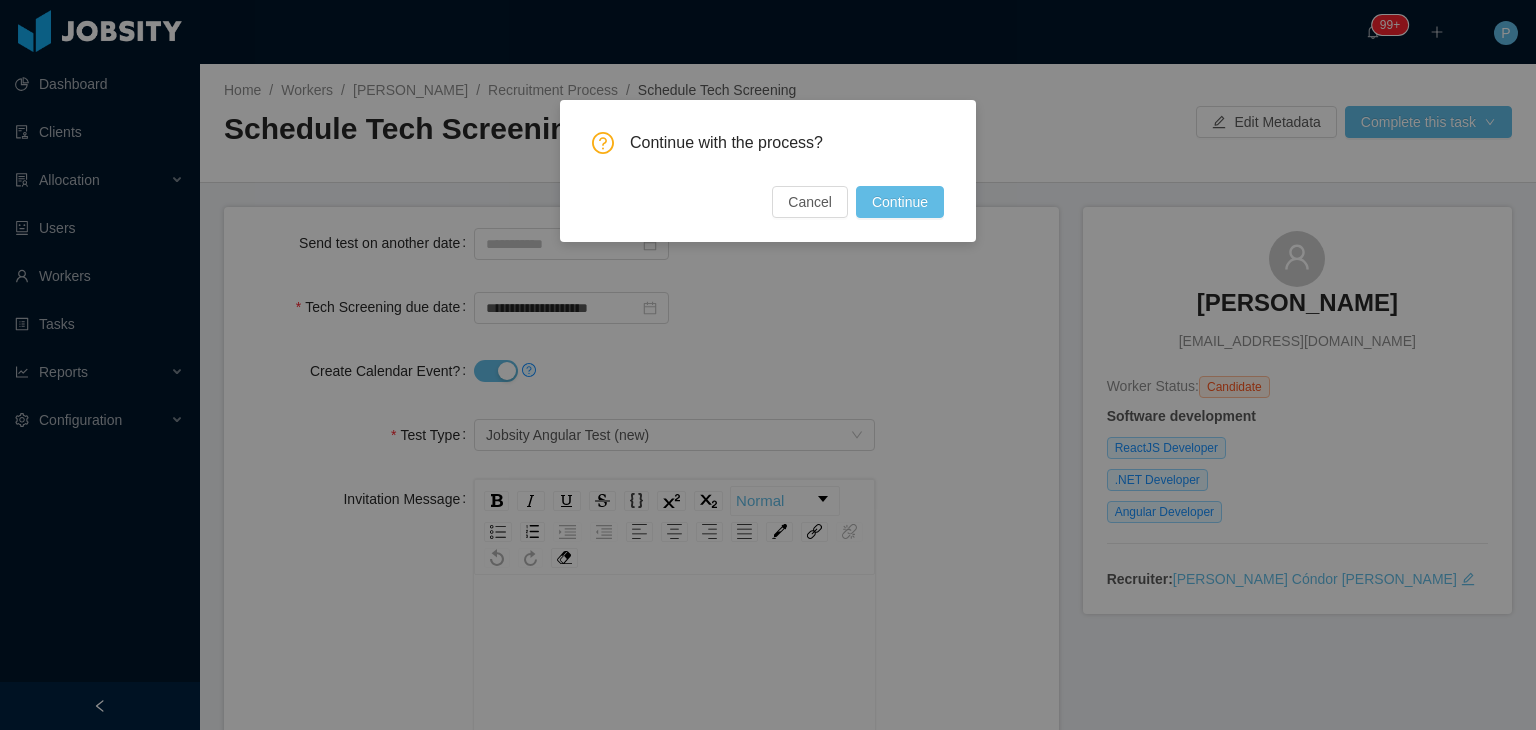 click on "Continue with the process? Cancel Continue" at bounding box center (768, 171) 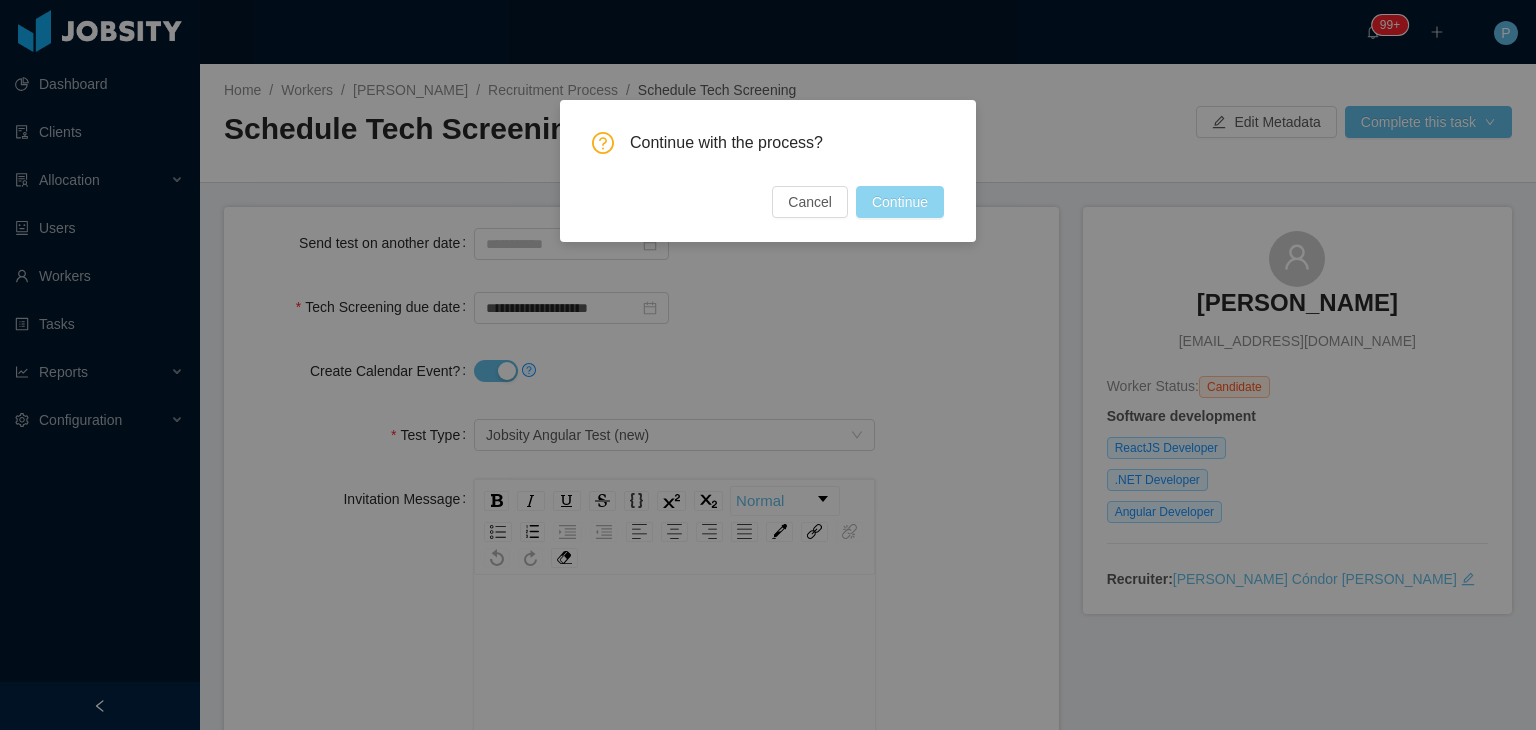 click on "Continue" at bounding box center [900, 202] 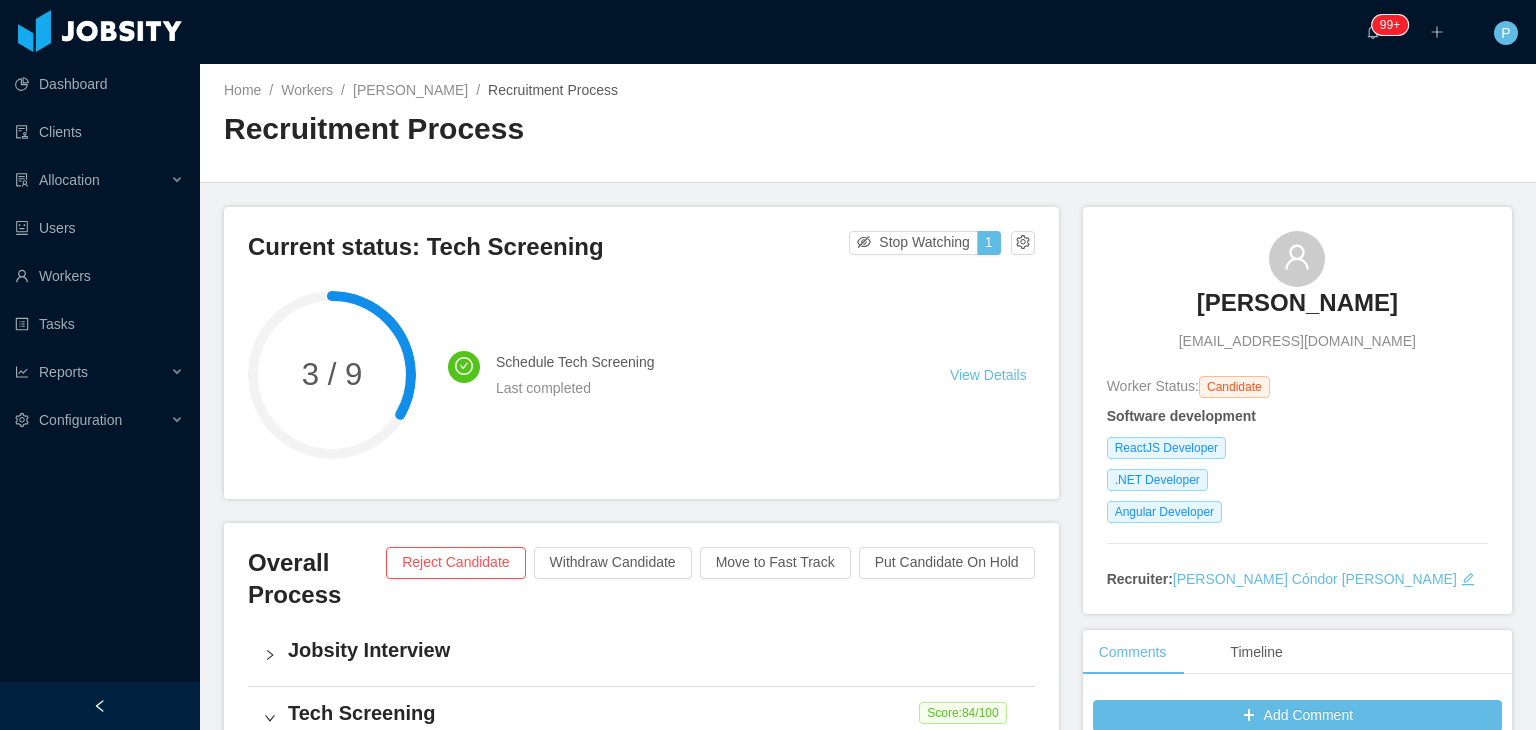 click on "Home / Workers / Lucca Santos / Recruitment Process / Recruitment Process" at bounding box center (868, 123) 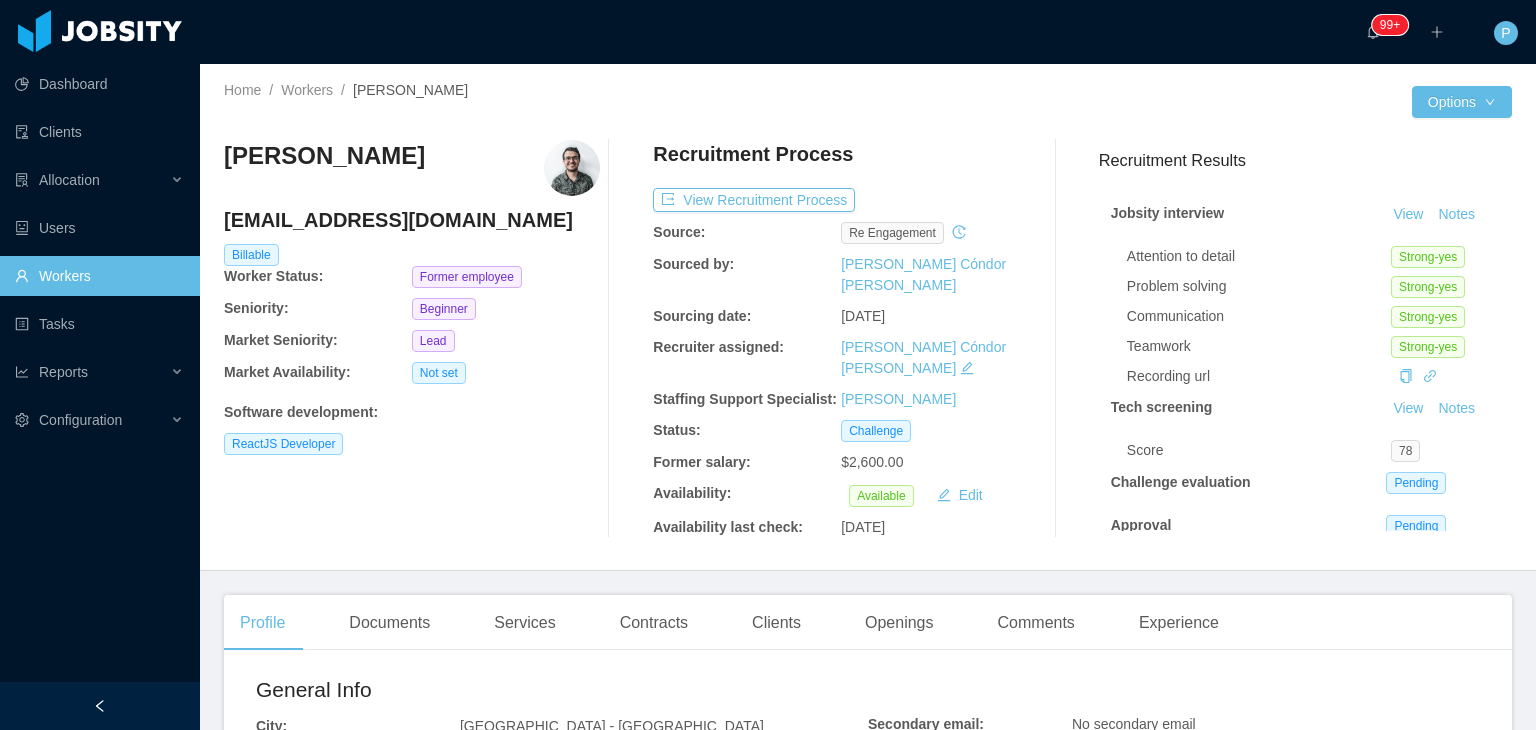 scroll, scrollTop: 0, scrollLeft: 0, axis: both 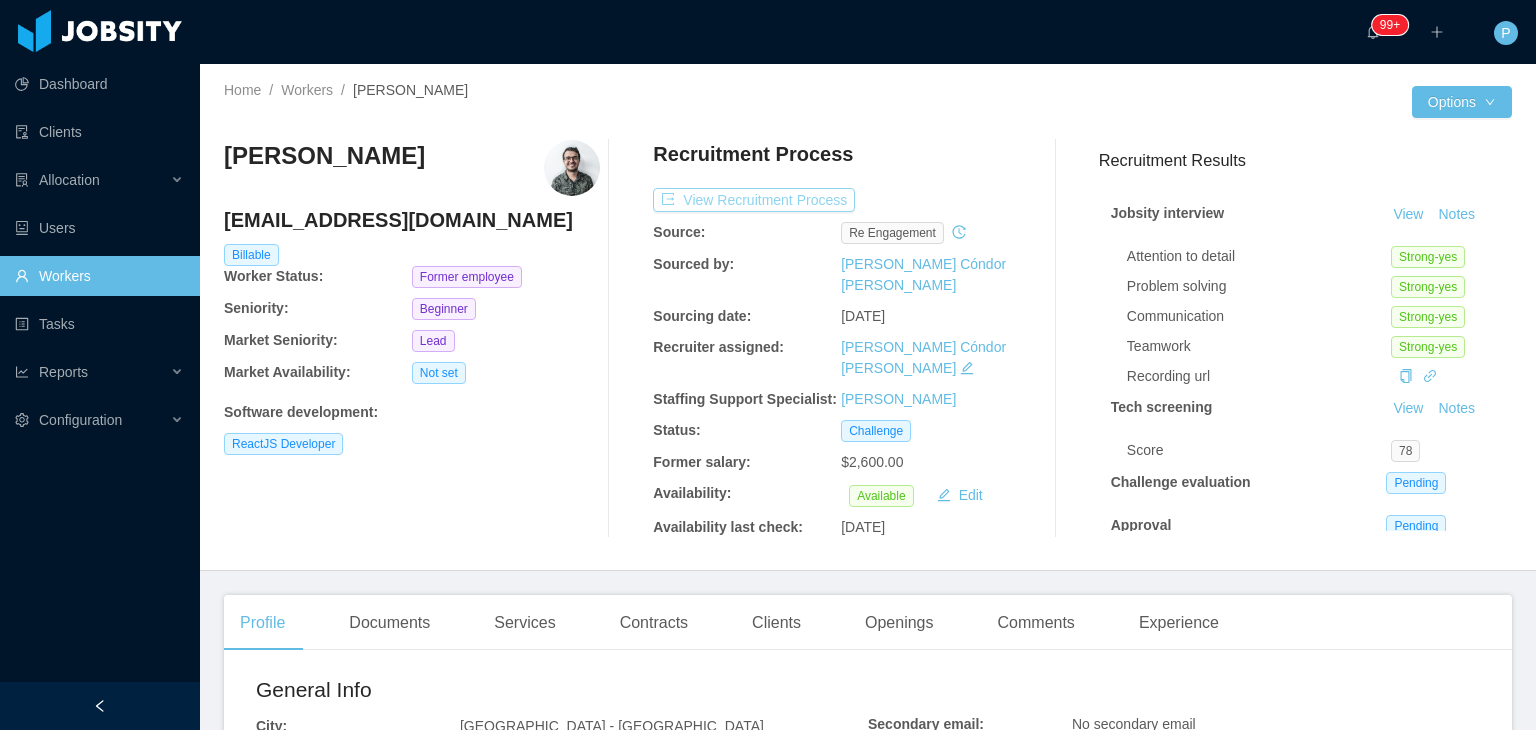 click on "View Recruitment Process" at bounding box center (754, 200) 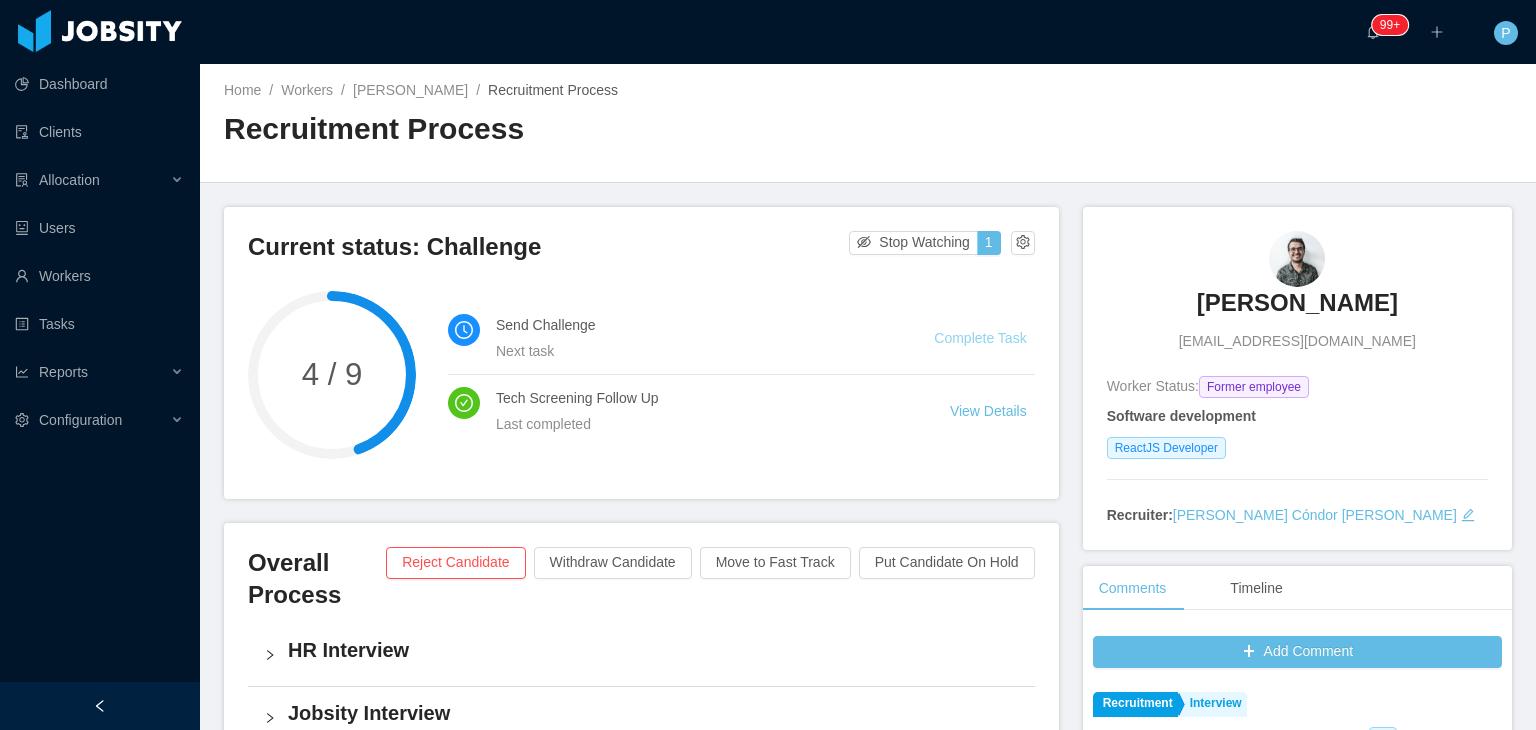 click on "Complete Task" at bounding box center [980, 338] 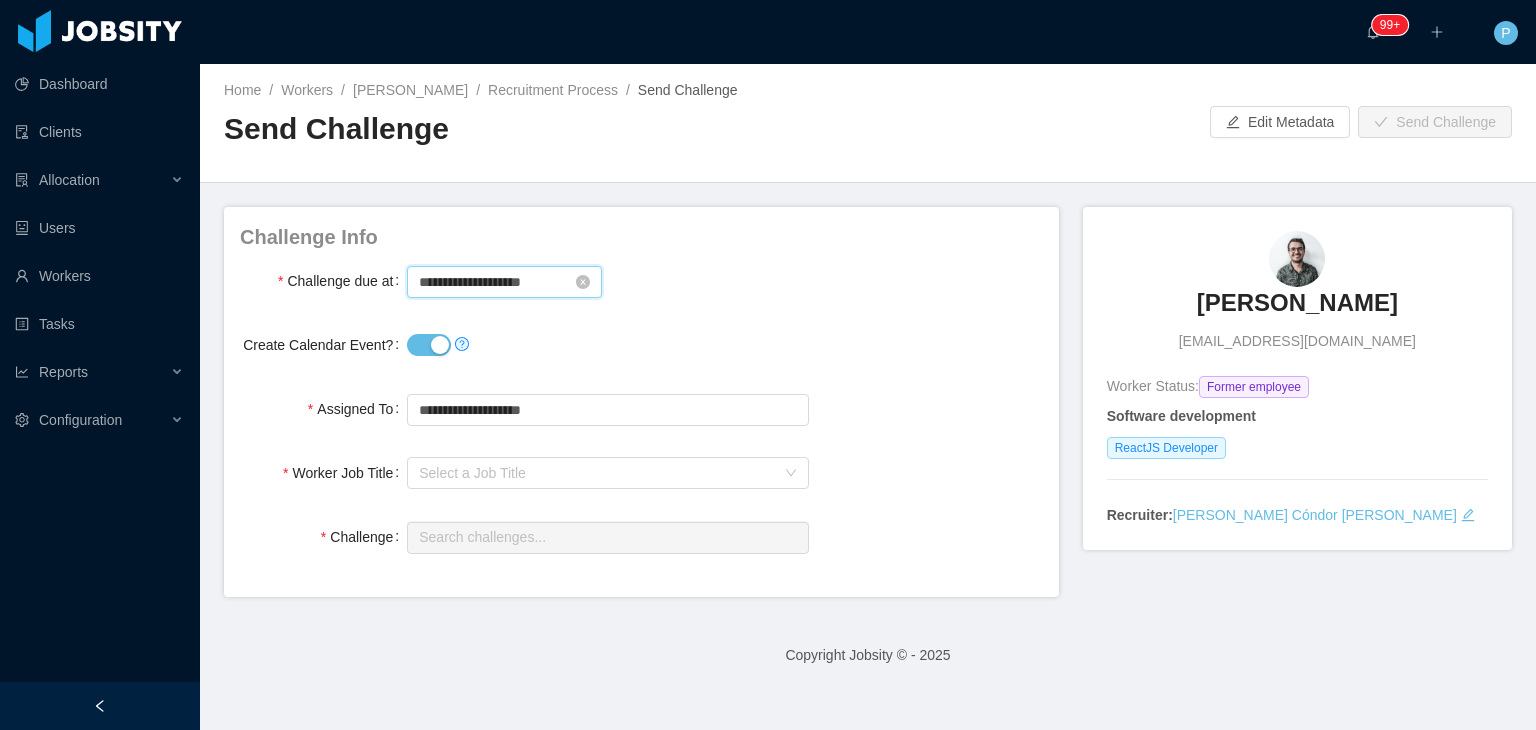 click on "**********" at bounding box center [504, 282] 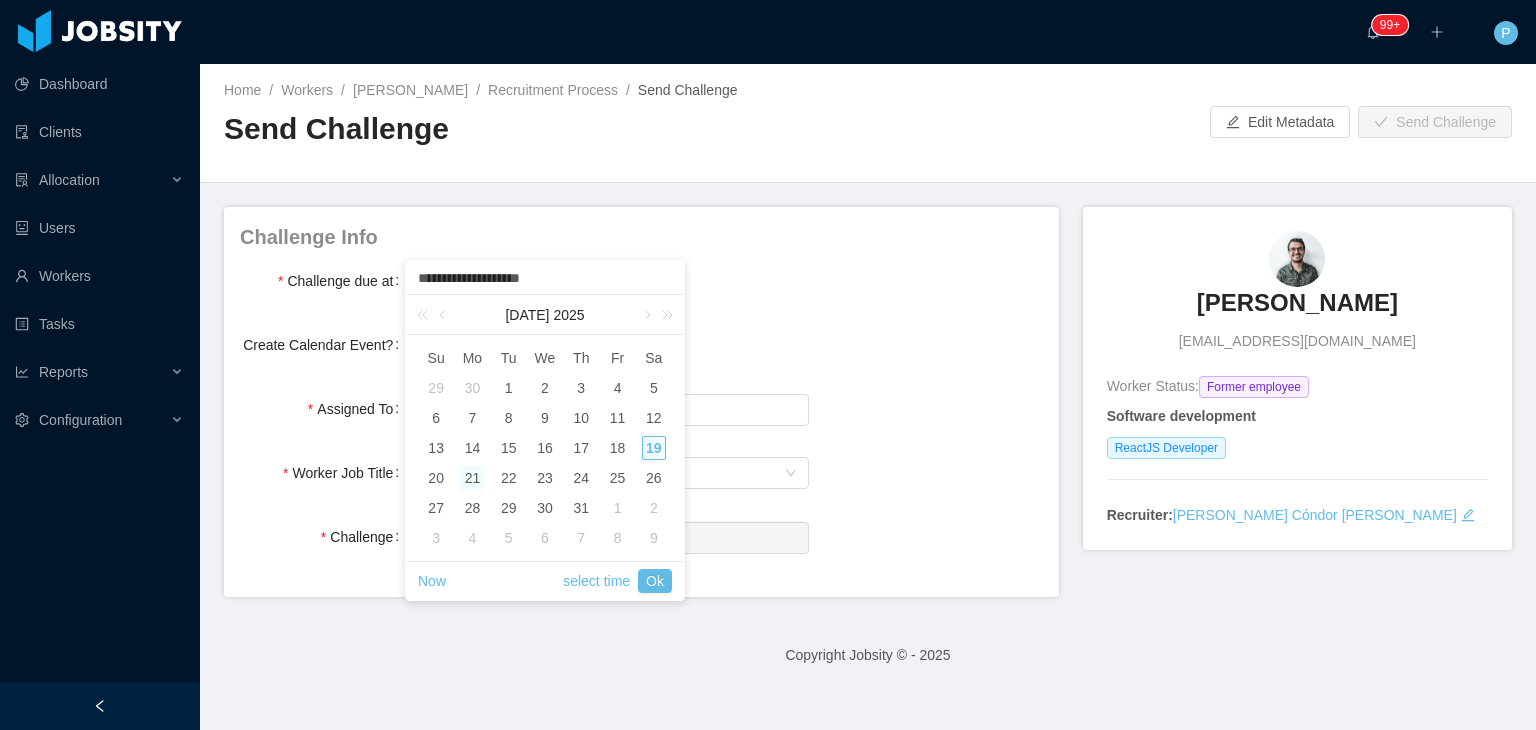 click on "21" at bounding box center (472, 478) 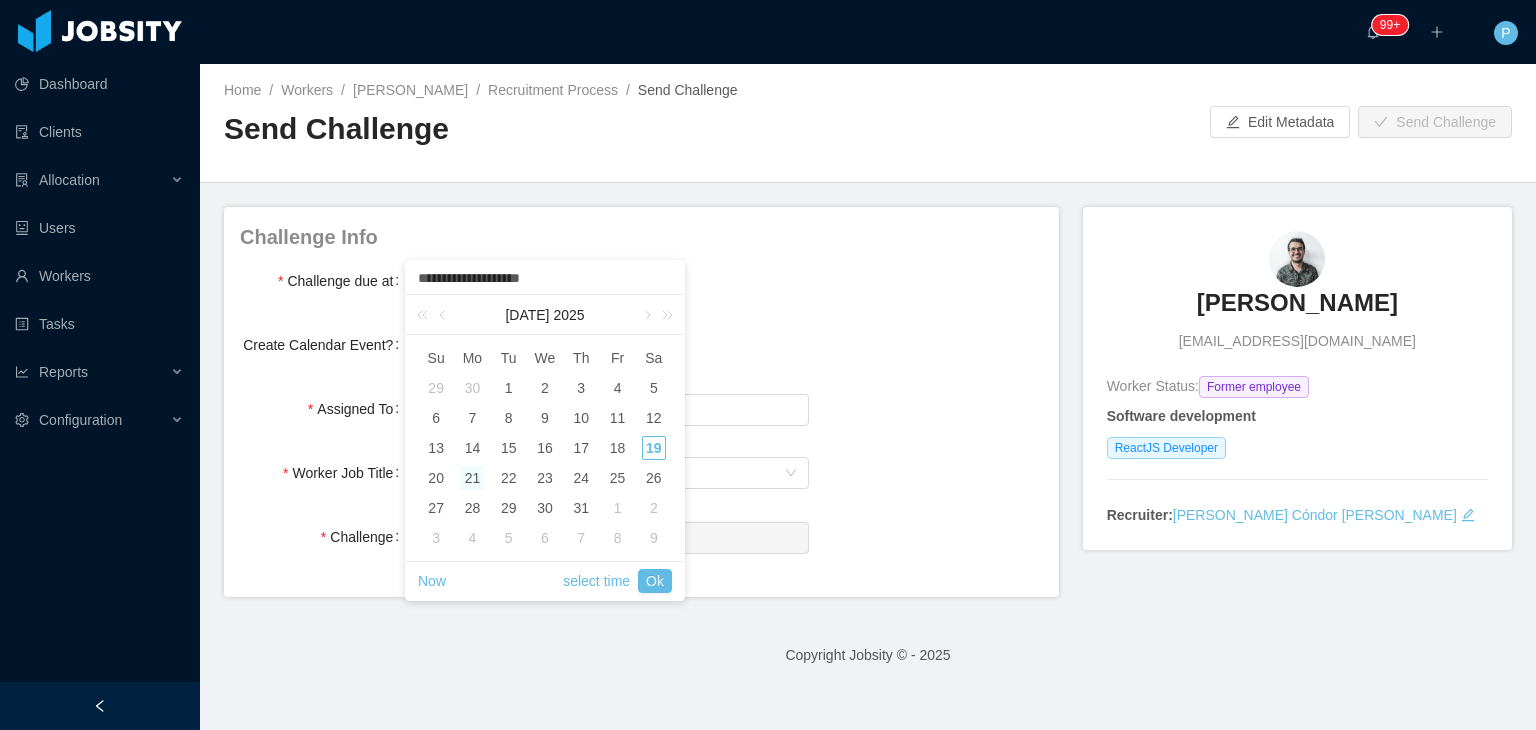 click on "**********" at bounding box center (545, 279) 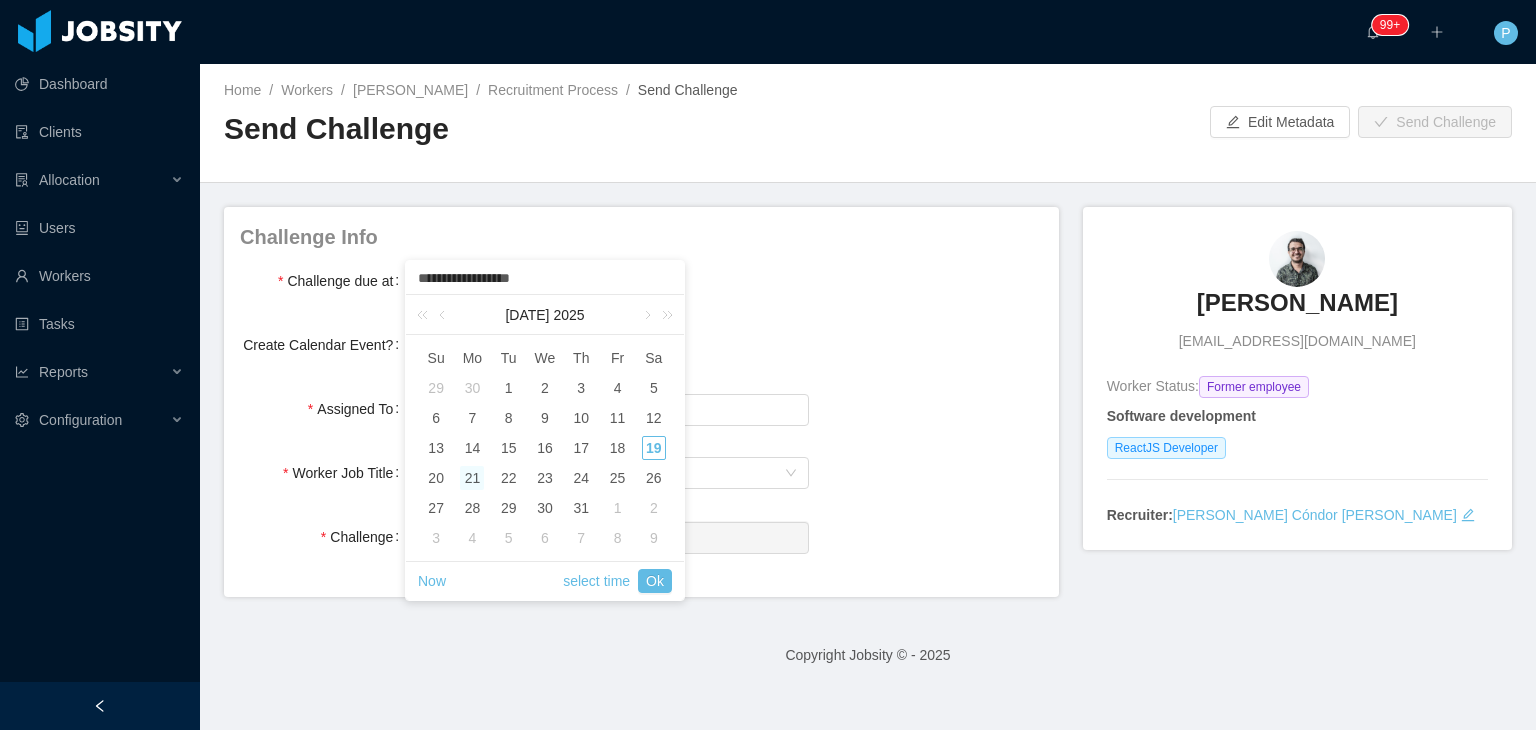 type on "**********" 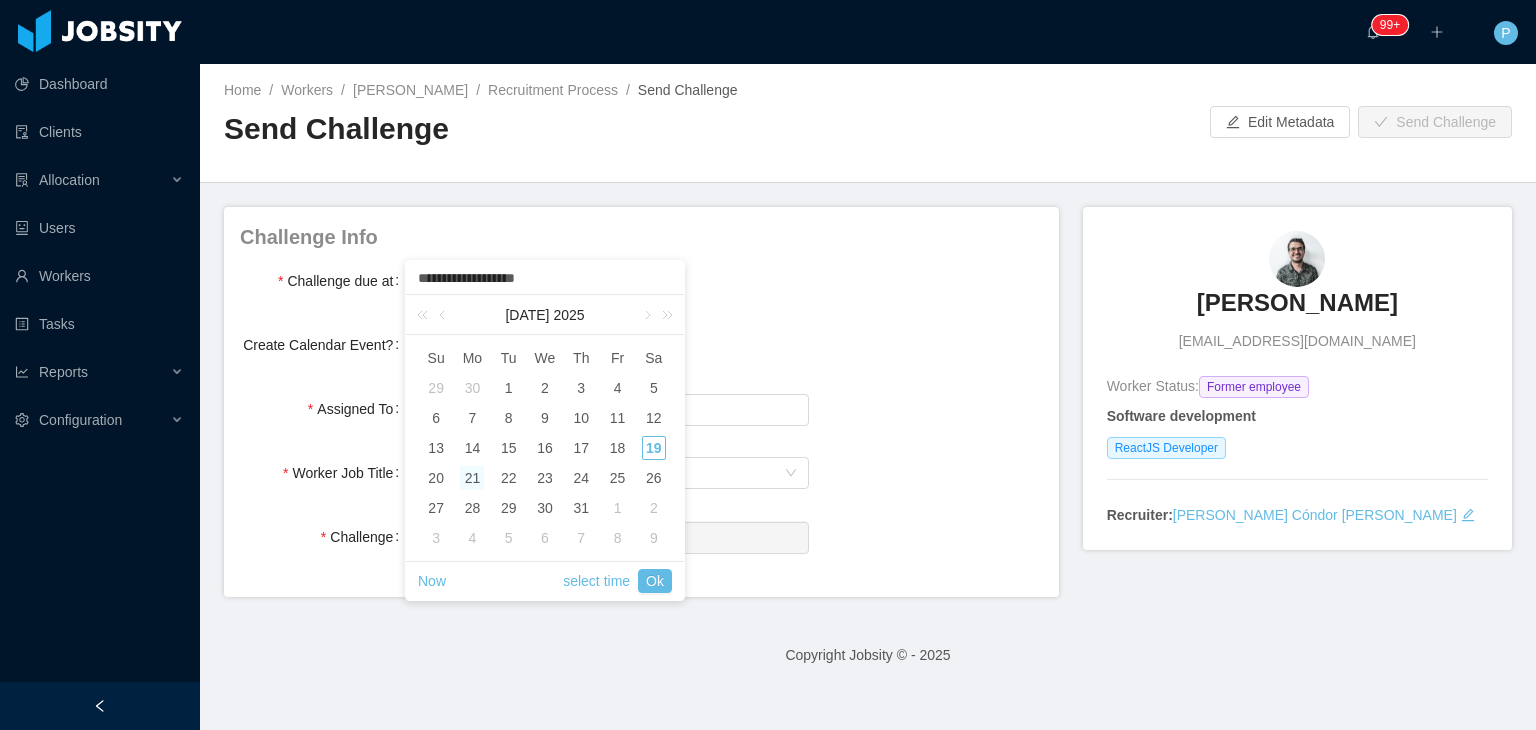 type on "**********" 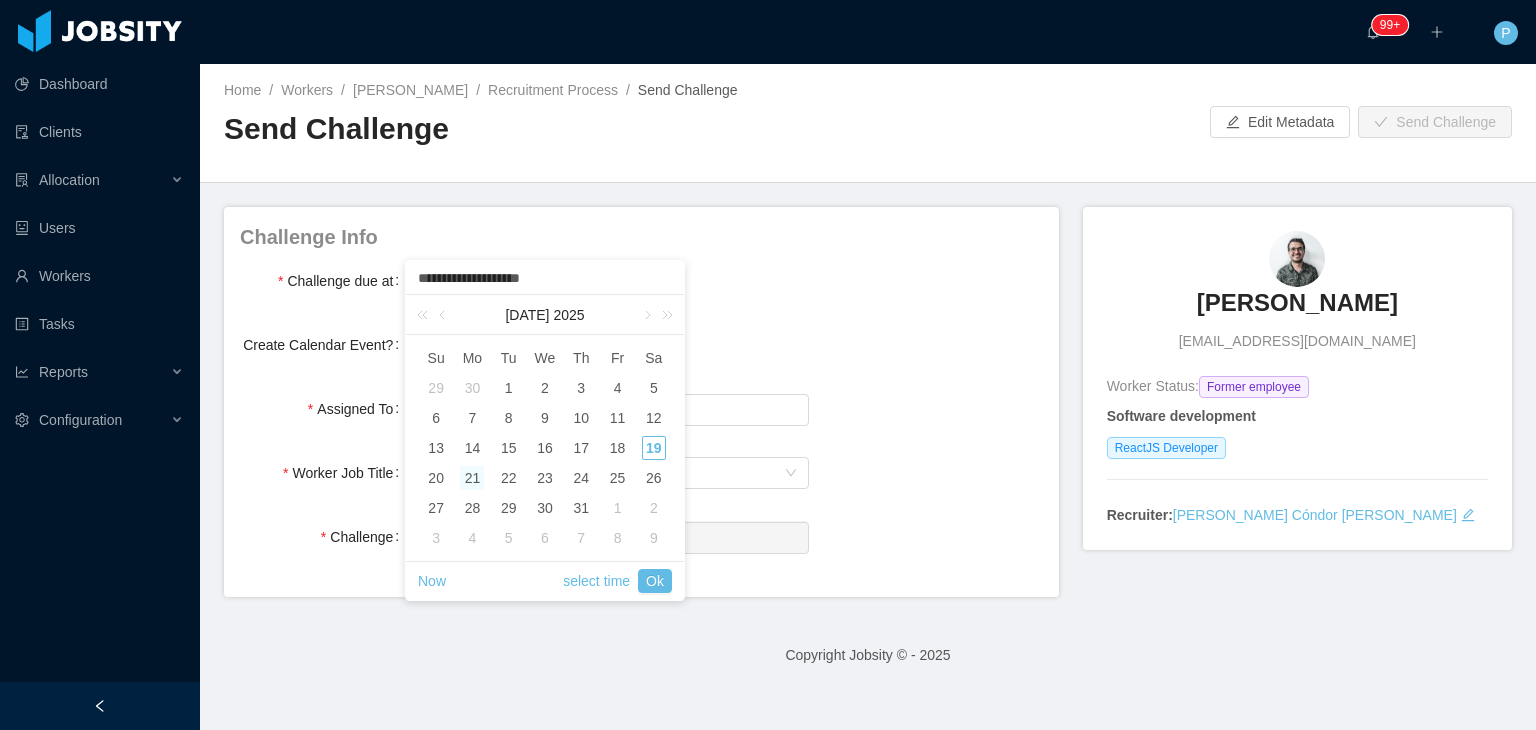 type on "**********" 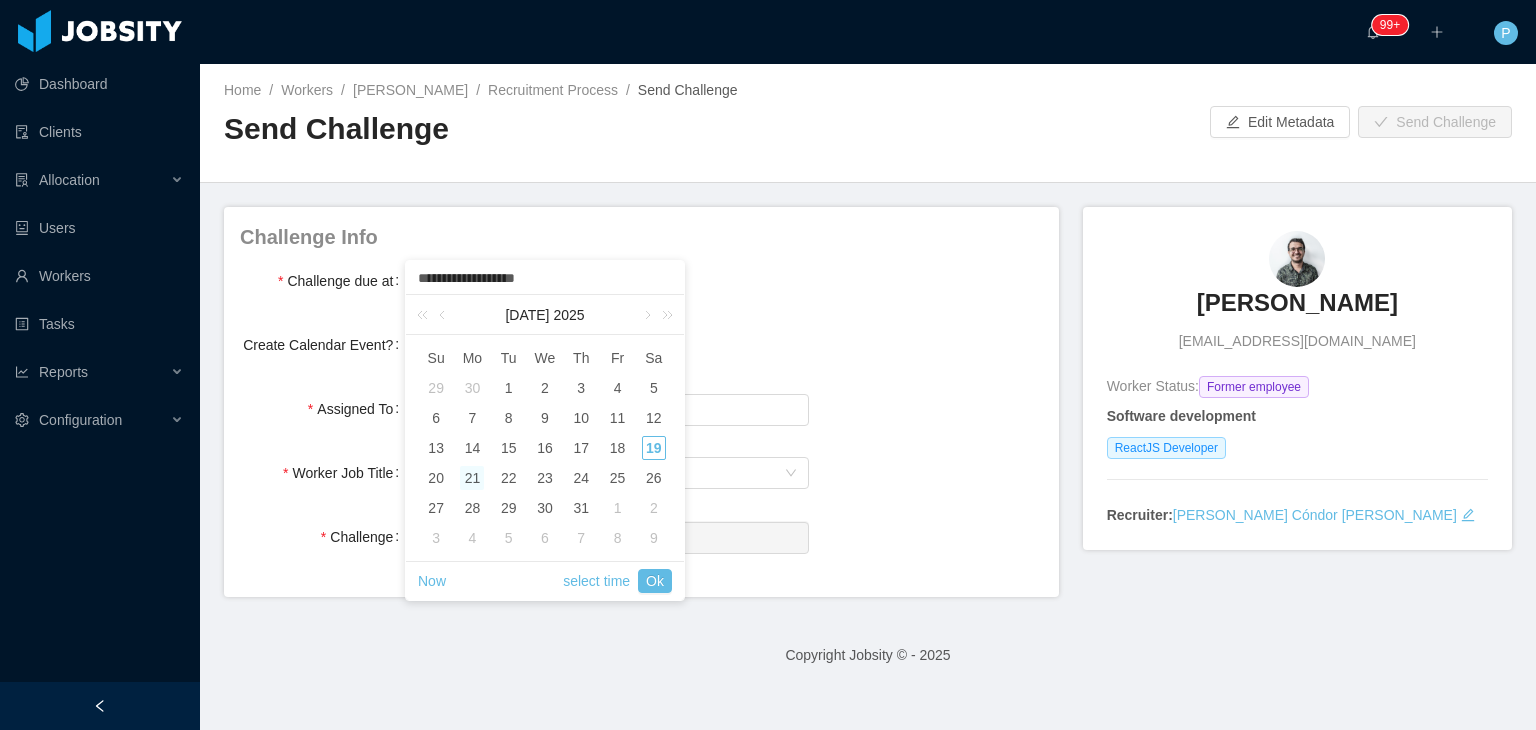 type on "**********" 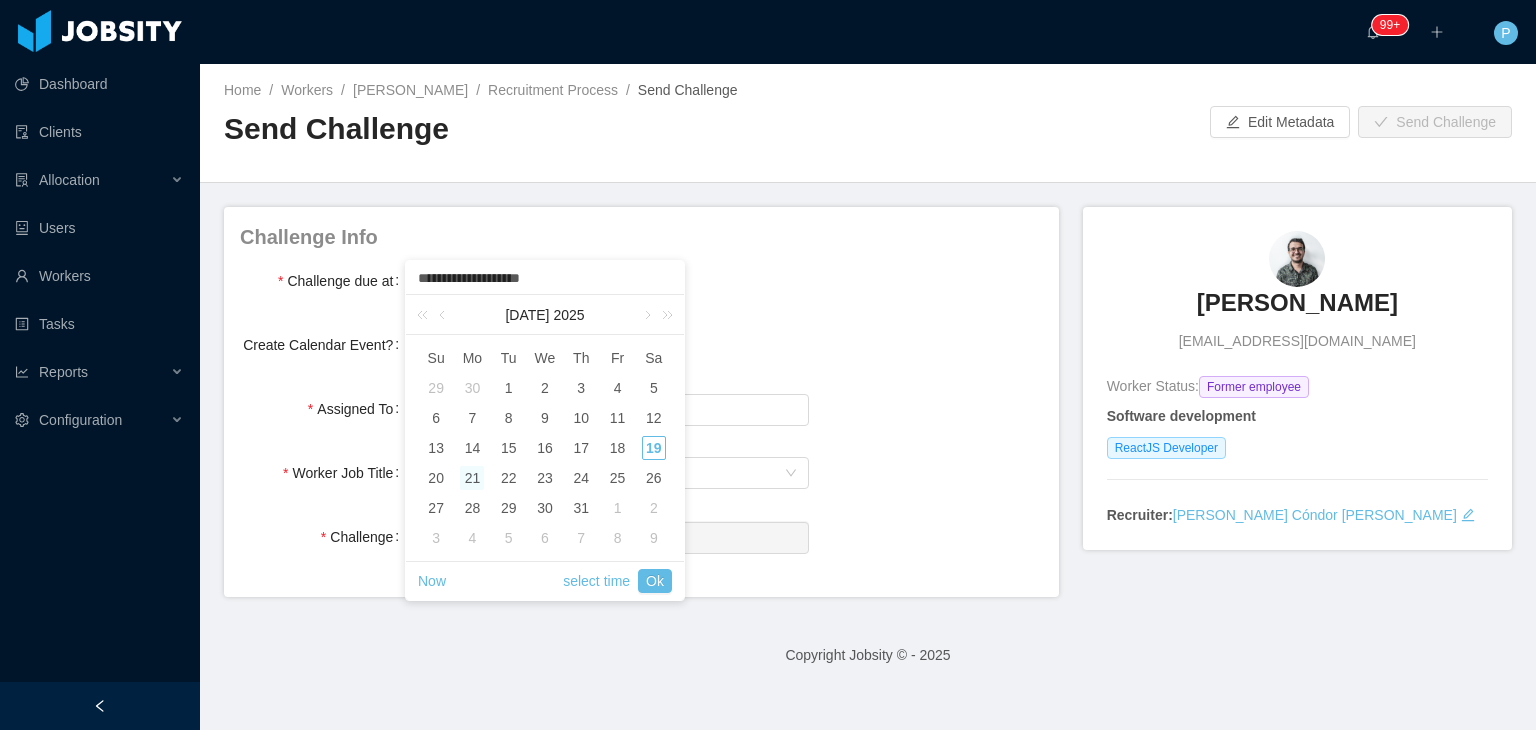 type on "**********" 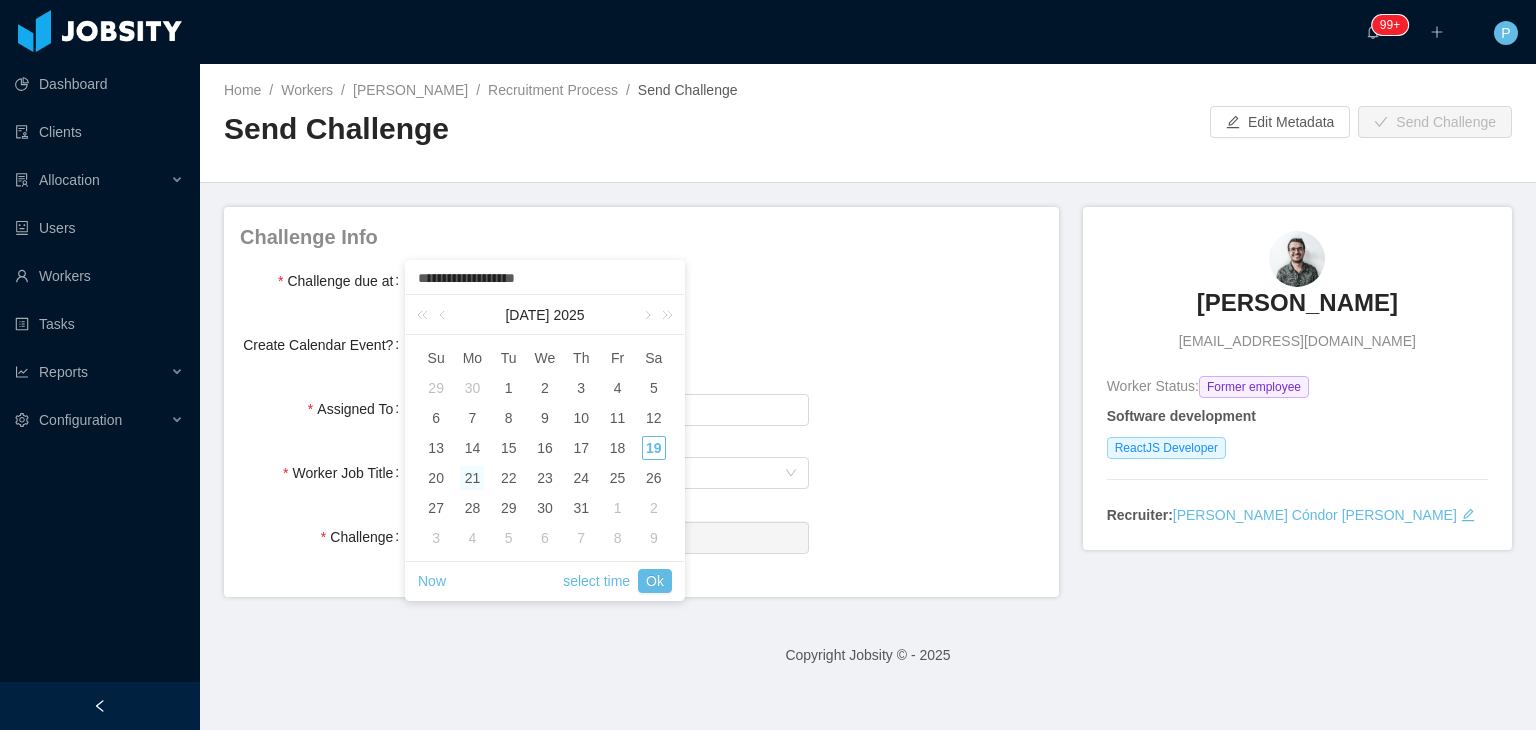 type on "**********" 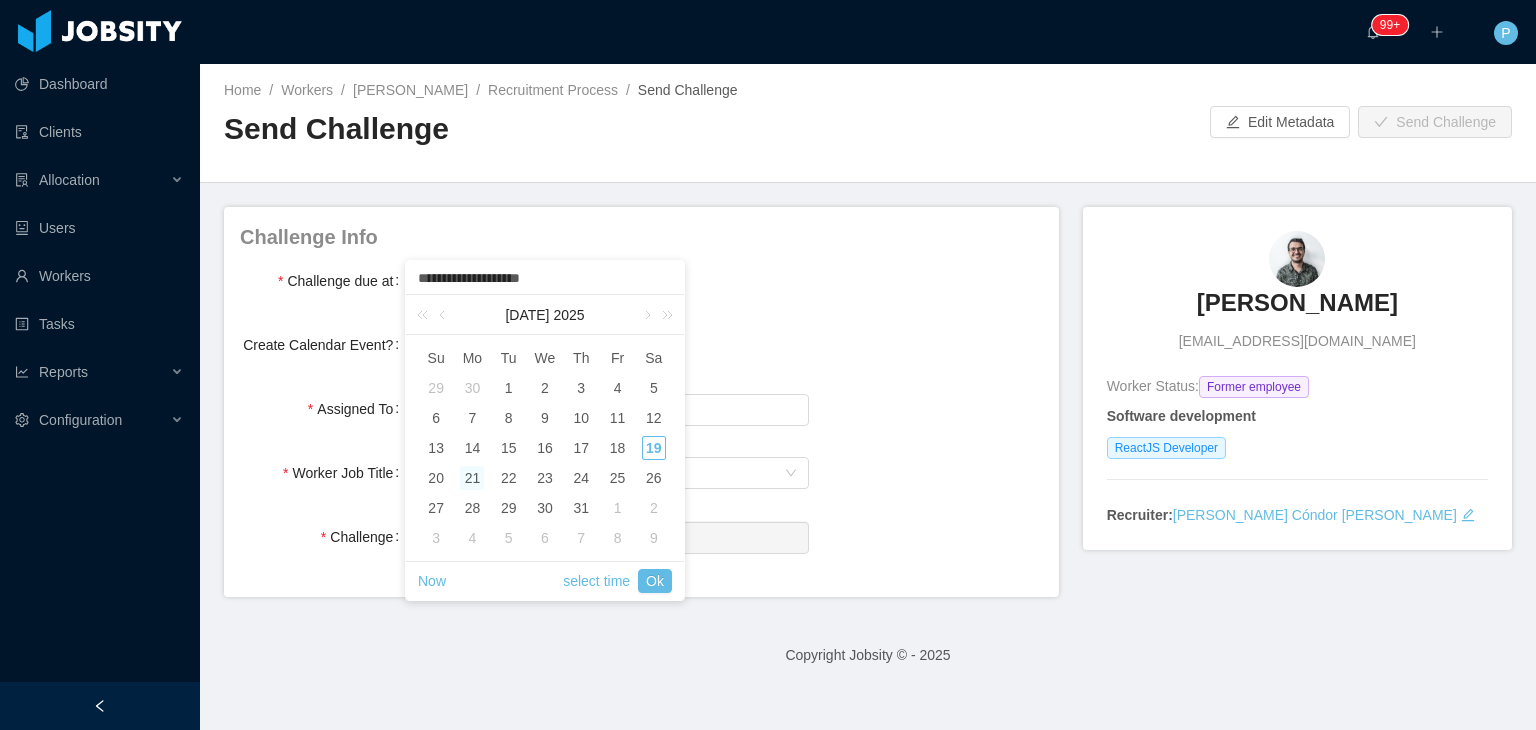 type on "**********" 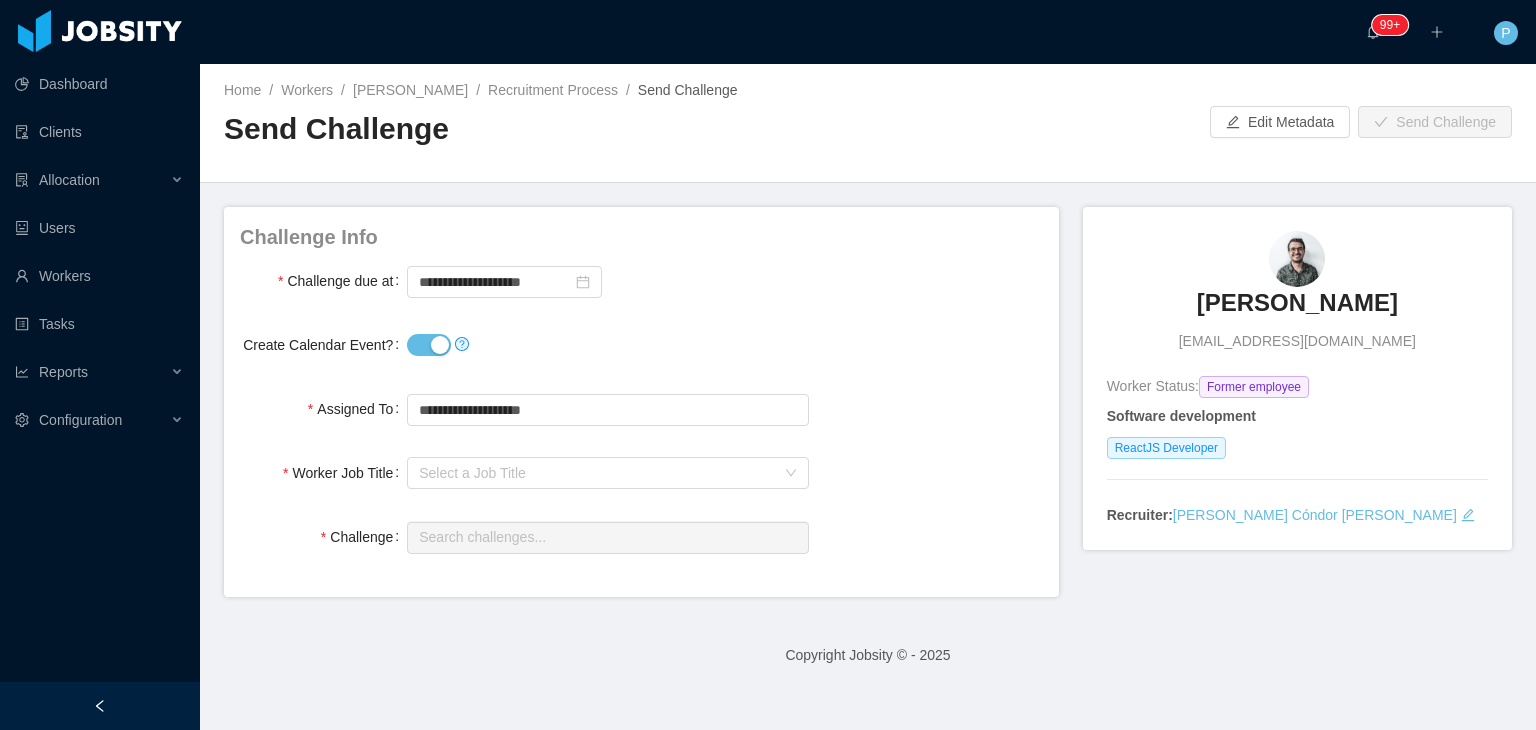 click on "**********" at bounding box center (641, 390) 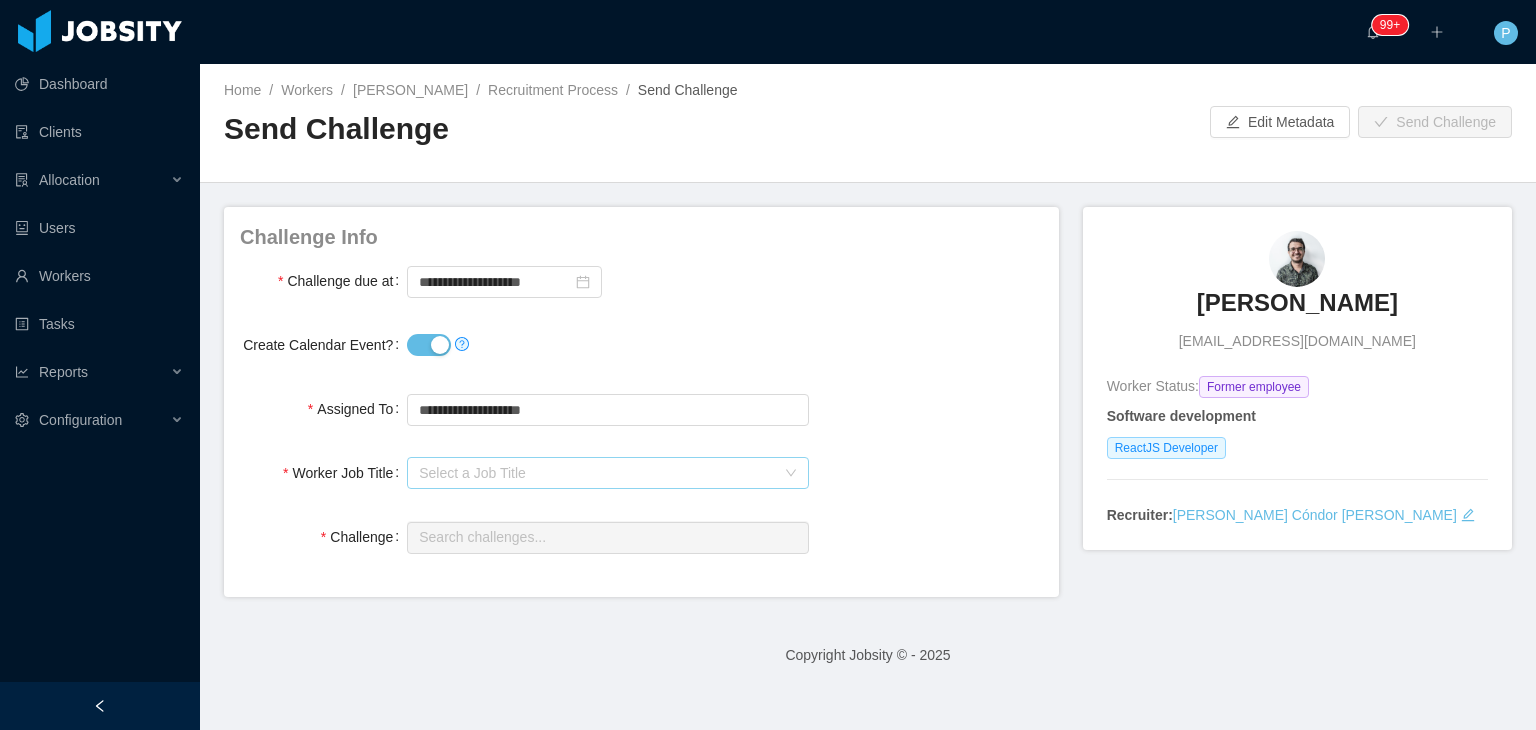 click on "Select a Job Title" at bounding box center [596, 473] 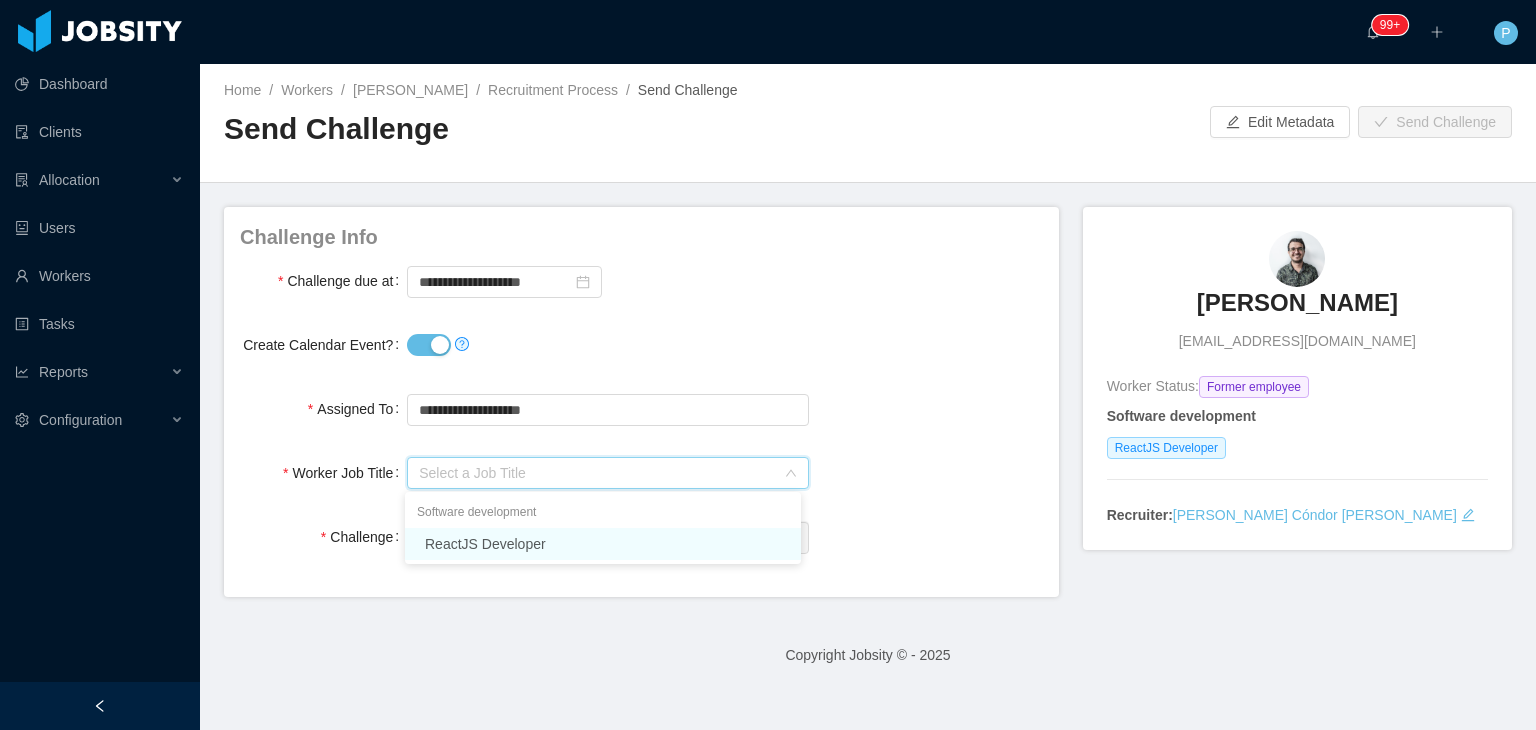 click on "ReactJS Developer" at bounding box center (603, 544) 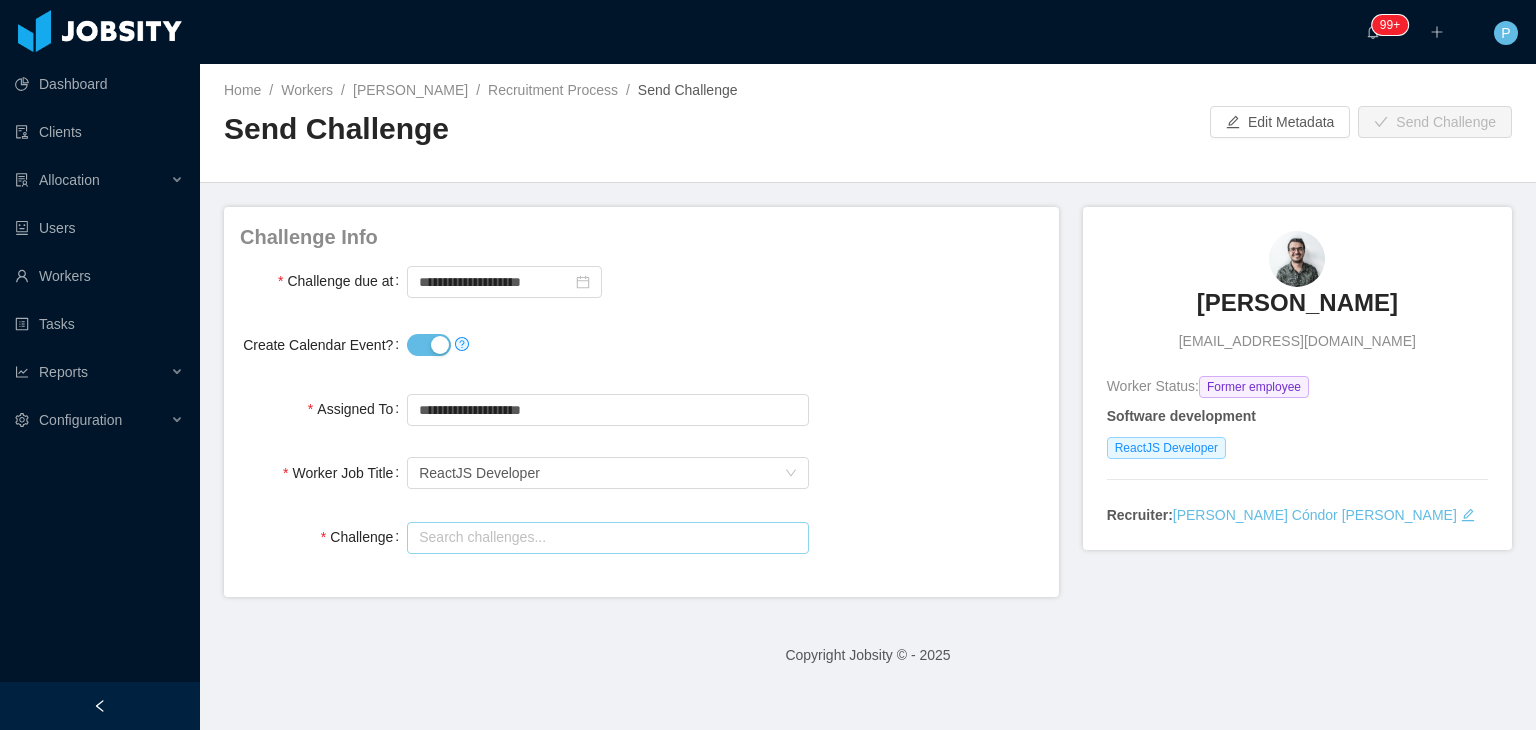 click at bounding box center [607, 538] 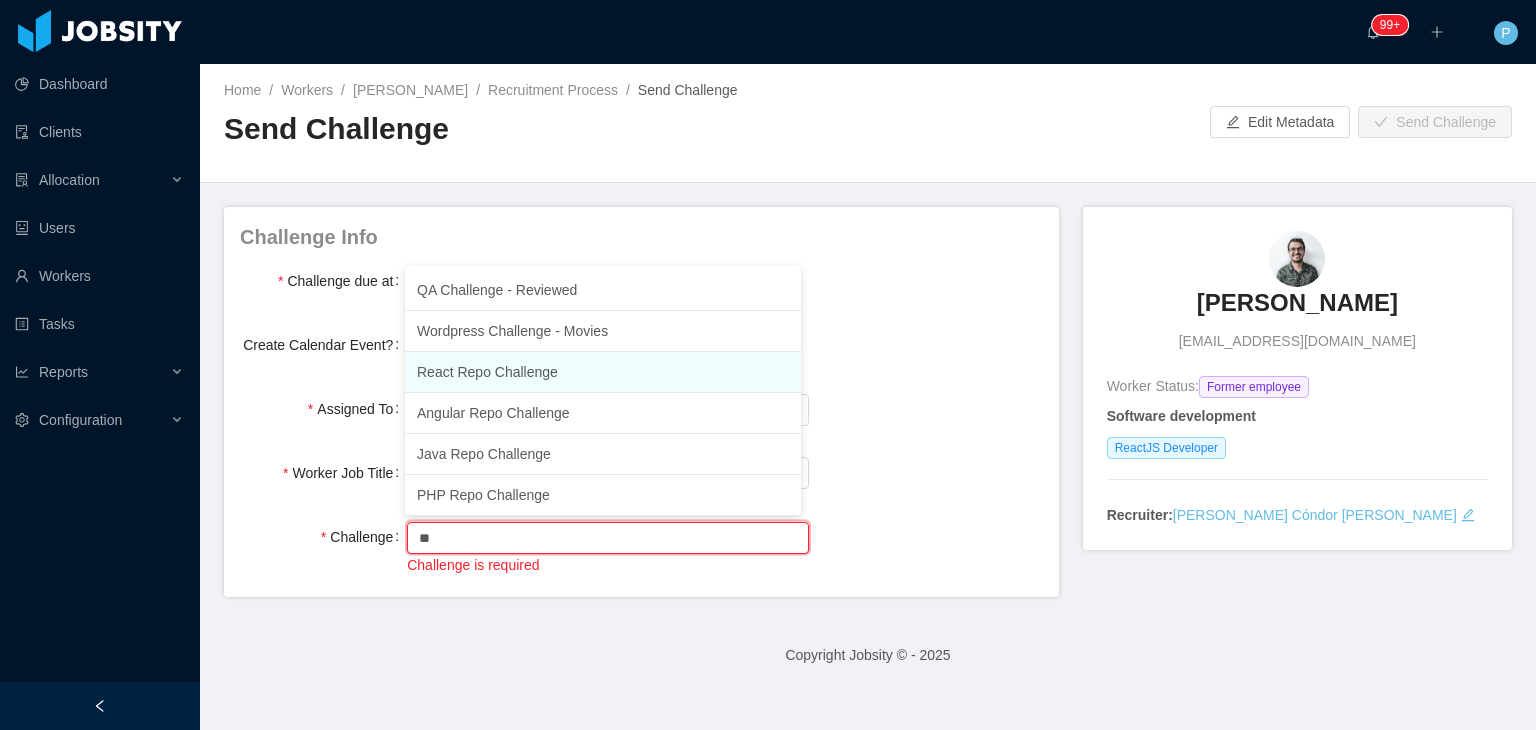 click on "React Repo Challenge" at bounding box center [603, 372] 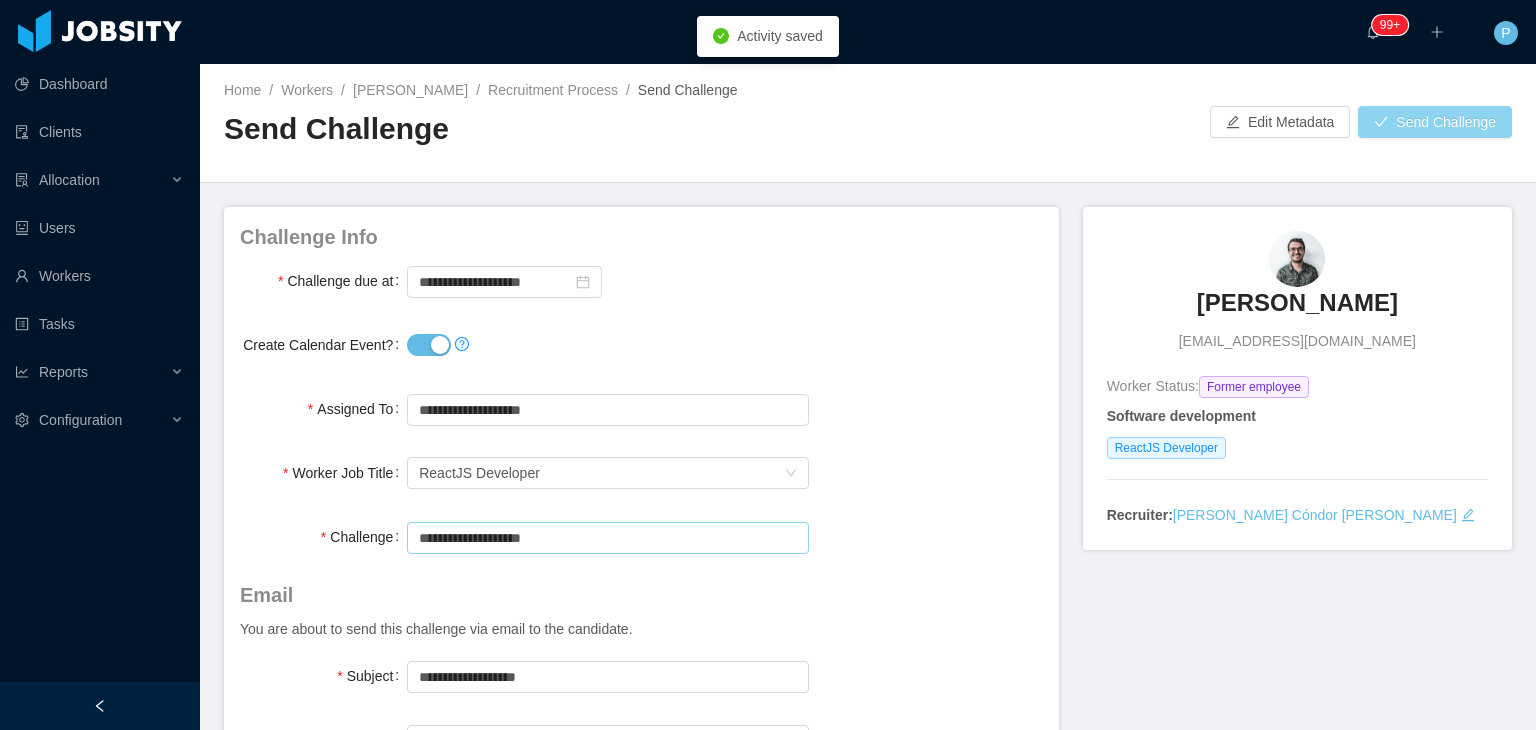 type on "**********" 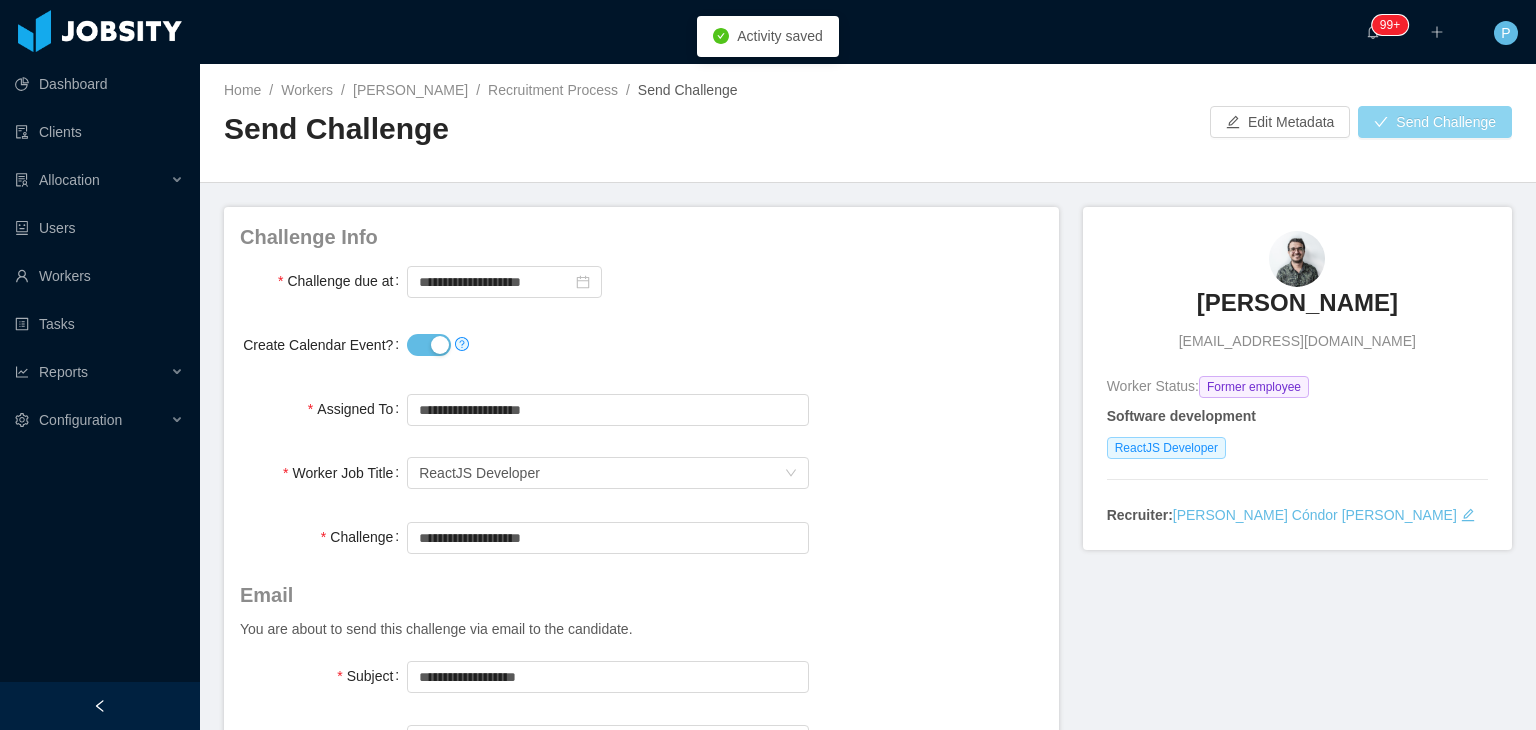 click on "Send Challenge" at bounding box center [1435, 122] 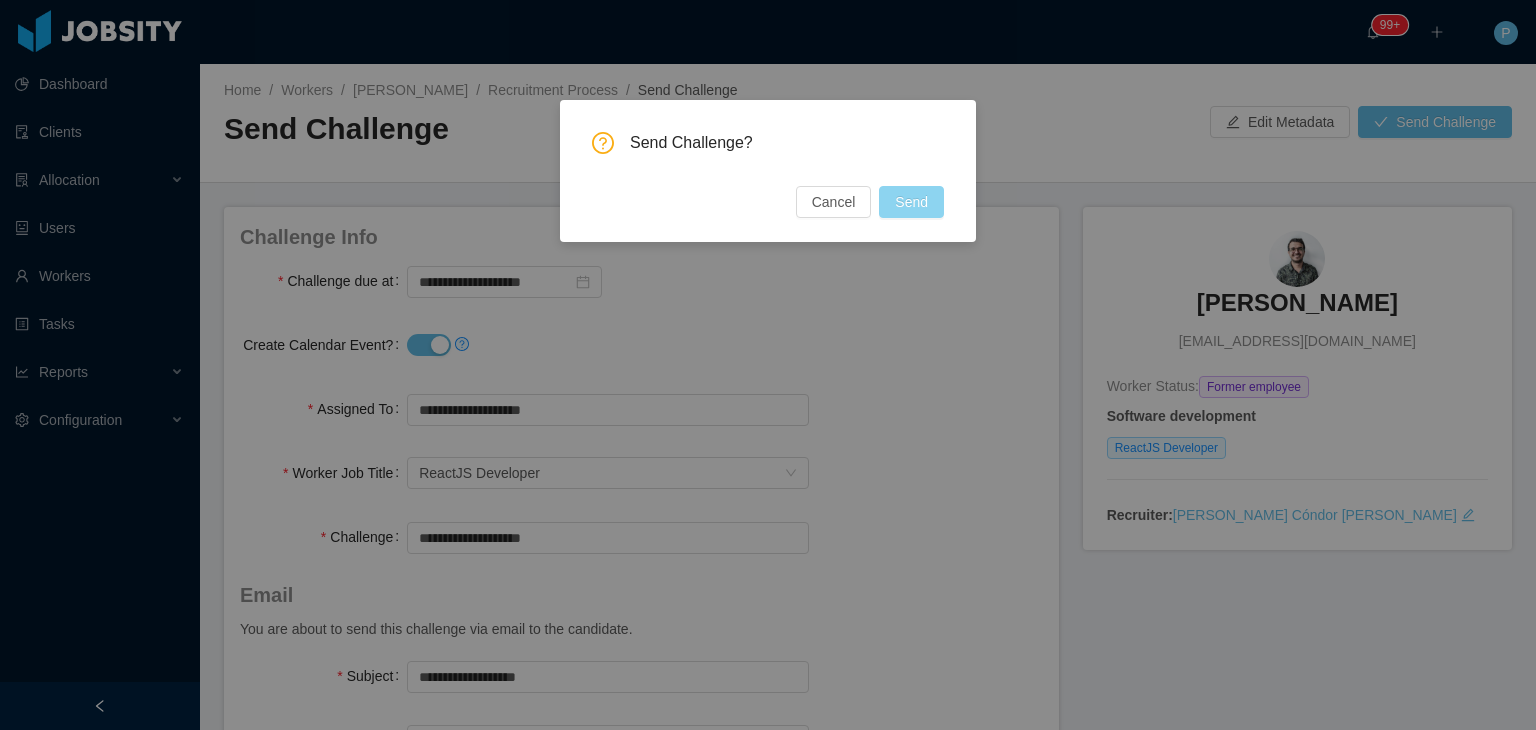 click on "Send" at bounding box center (911, 202) 